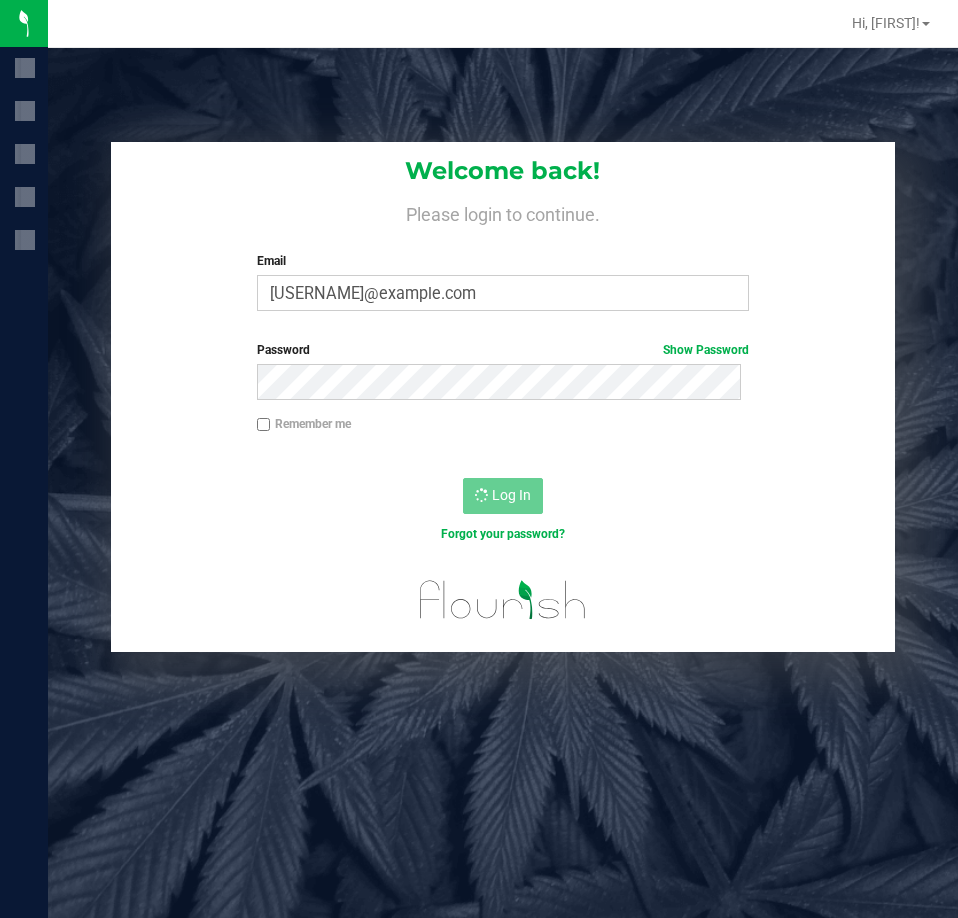 scroll, scrollTop: 0, scrollLeft: 0, axis: both 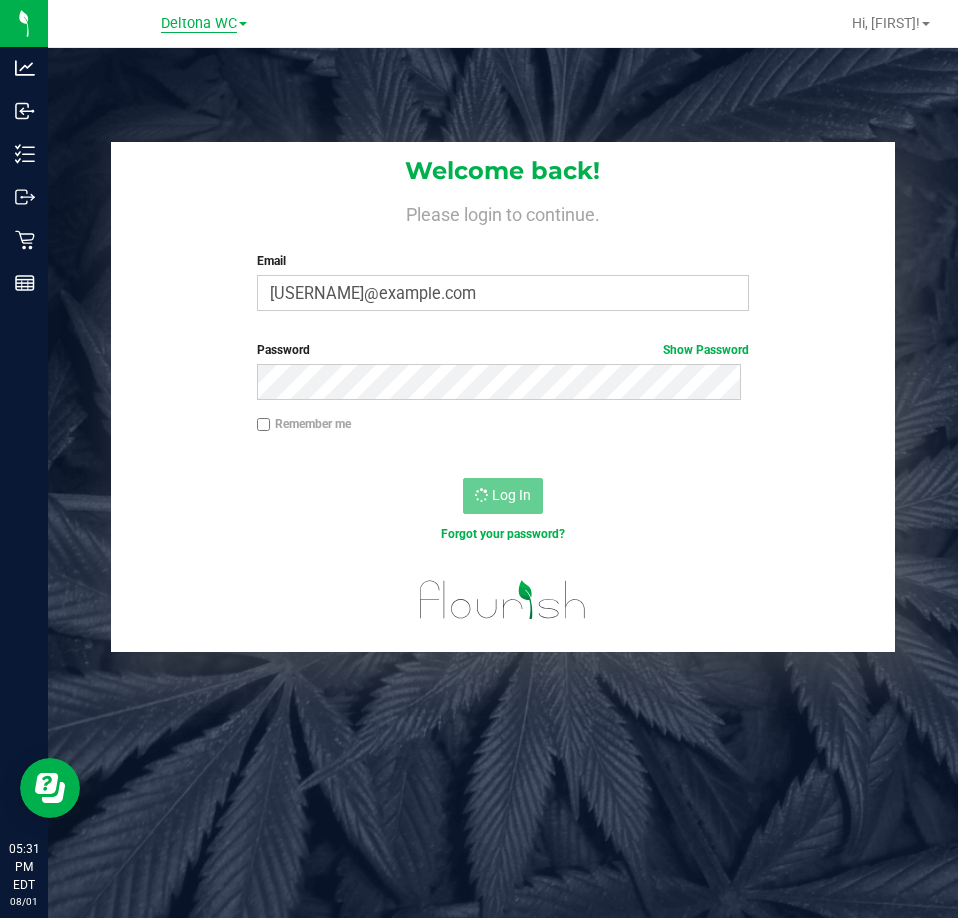 click on "Deltona WC" at bounding box center [199, 24] 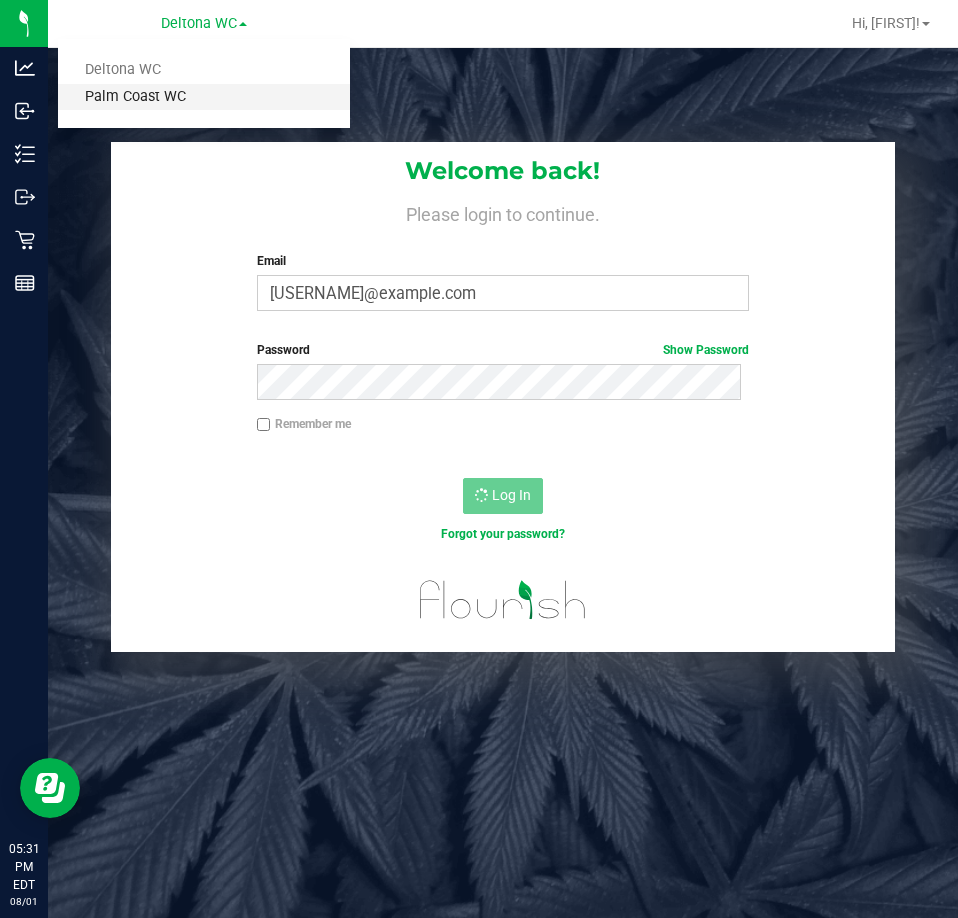 click on "Palm Coast WC" at bounding box center (204, 97) 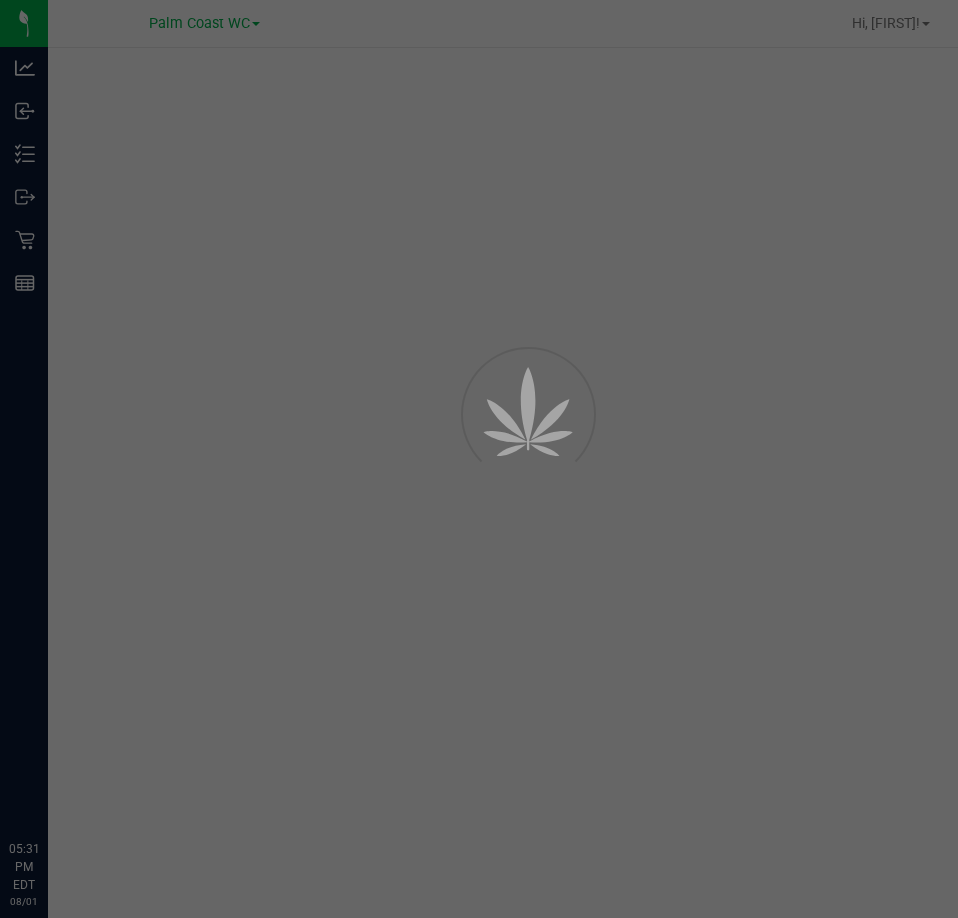 scroll, scrollTop: 0, scrollLeft: 0, axis: both 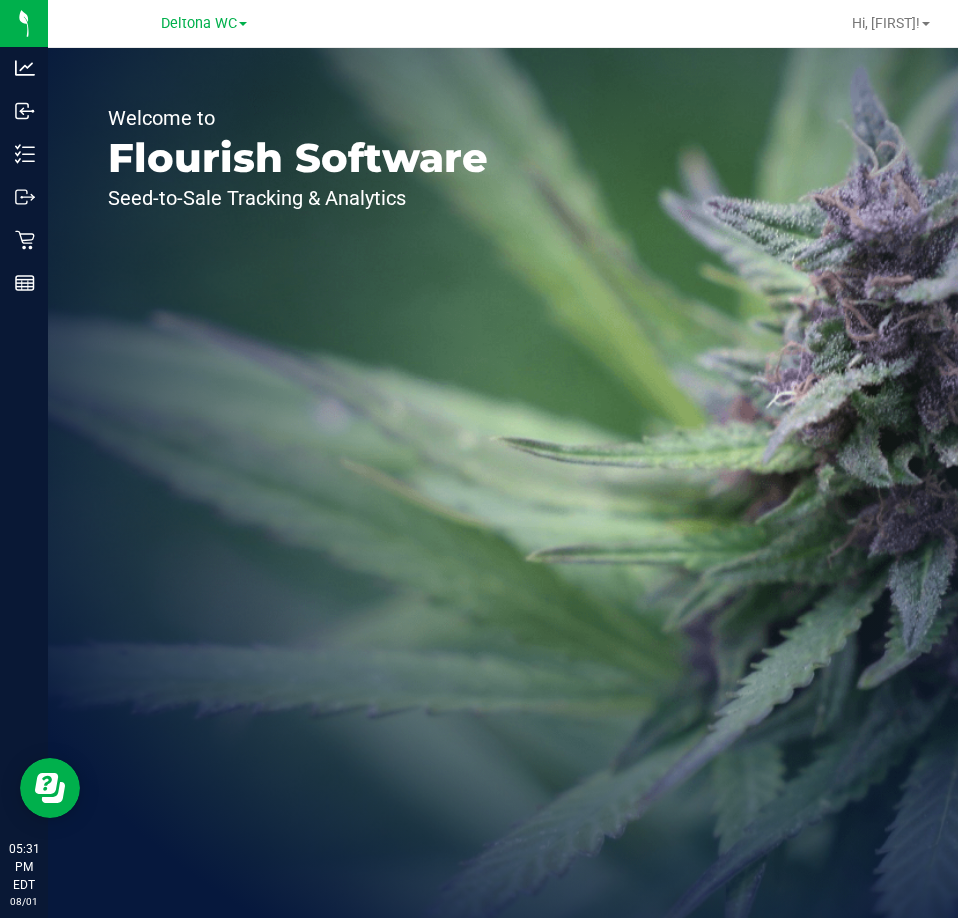 click at bounding box center (243, 24) 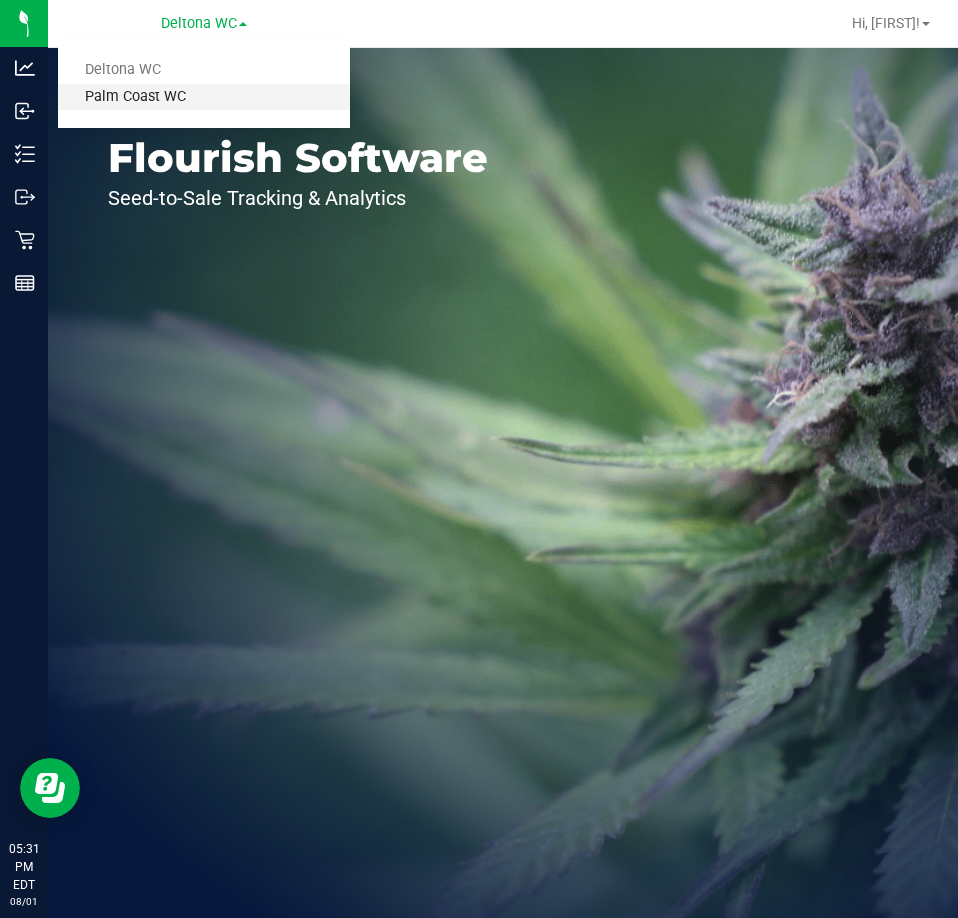 click on "Palm Coast WC" at bounding box center [204, 97] 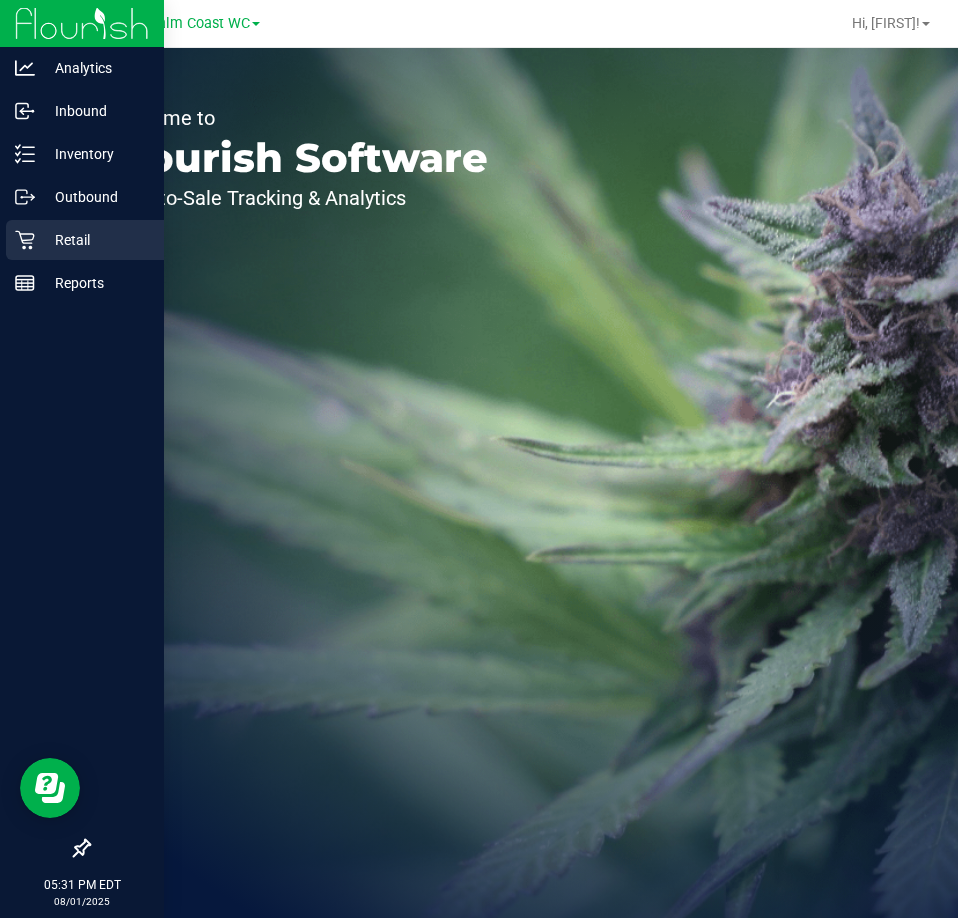 click on "Retail" at bounding box center [95, 240] 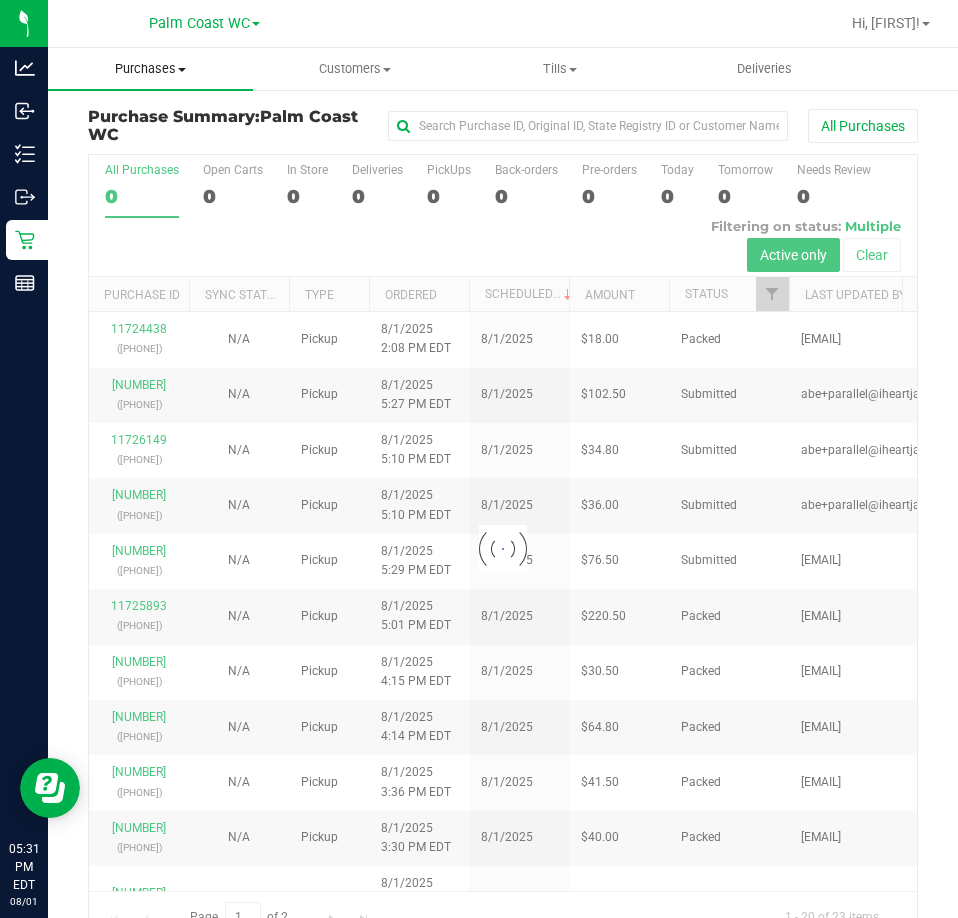 click on "Purchases" at bounding box center (150, 69) 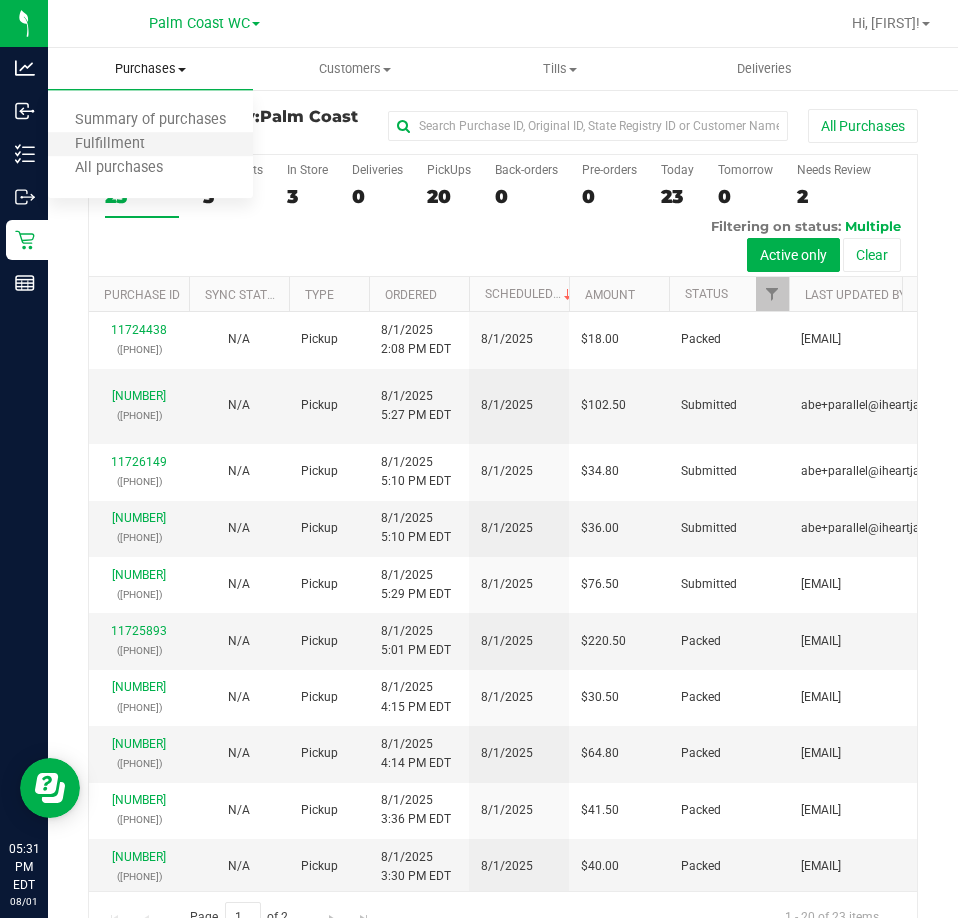 click on "Fulfillment" at bounding box center (150, 145) 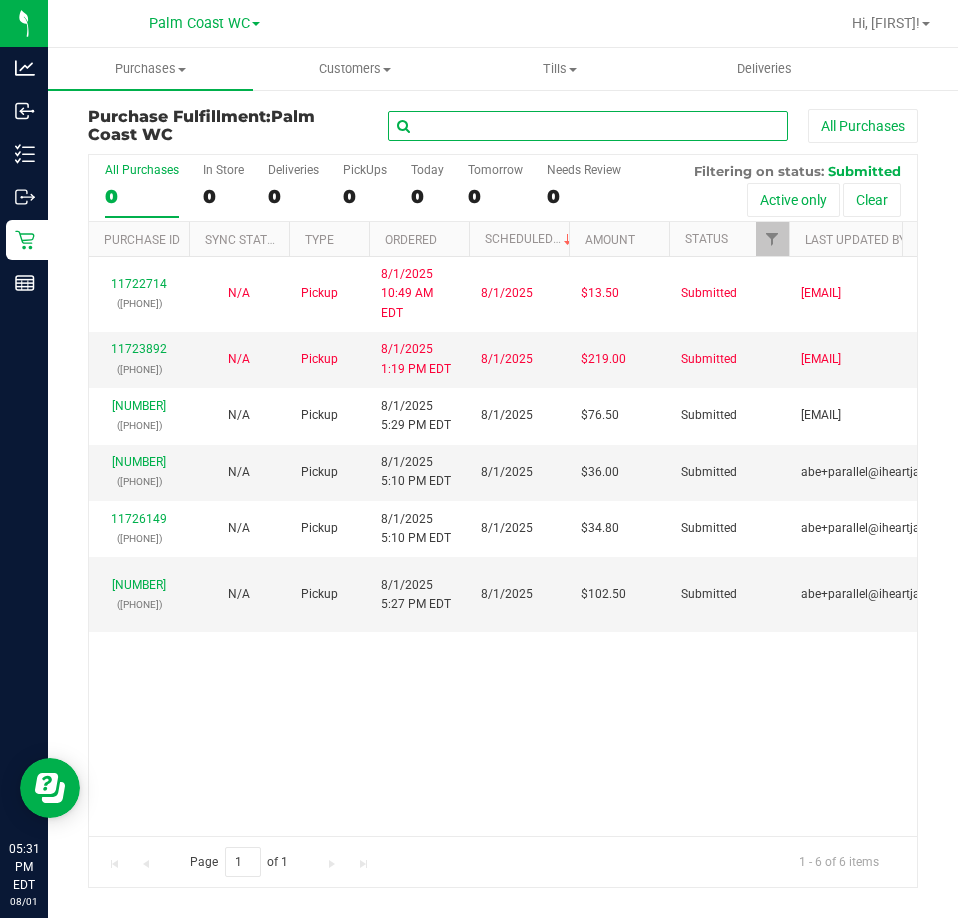 click at bounding box center [588, 126] 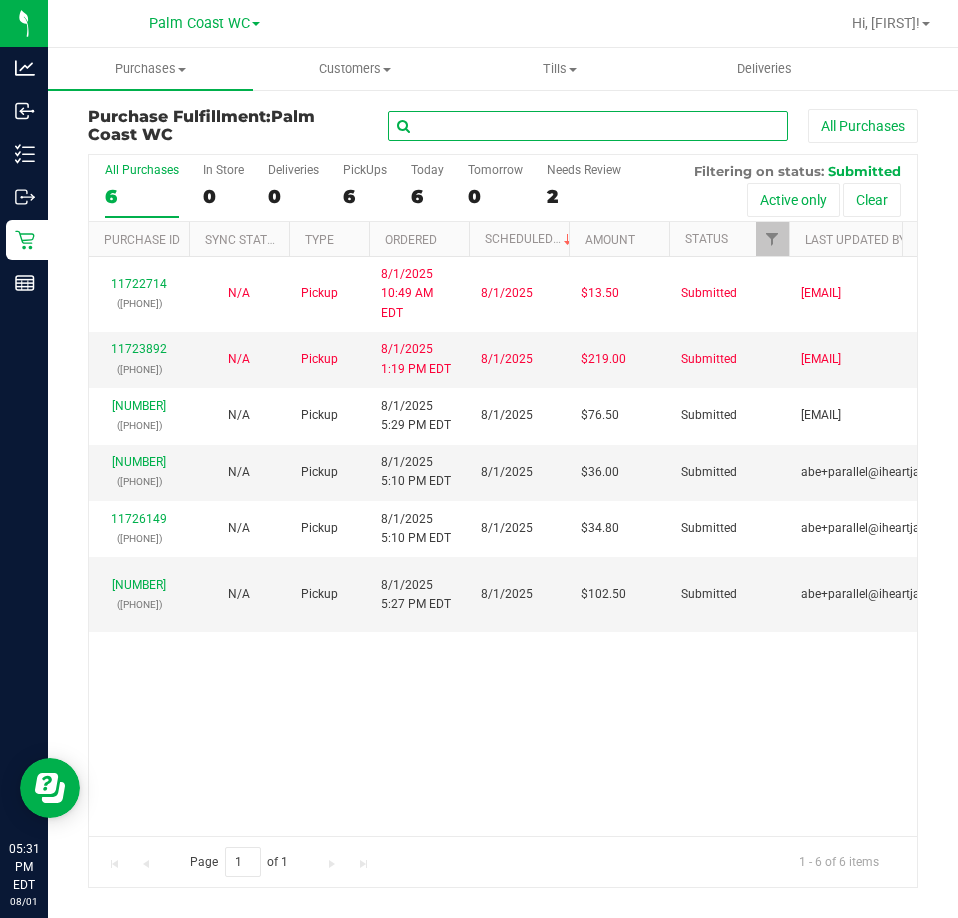 scroll, scrollTop: 0, scrollLeft: 15, axis: horizontal 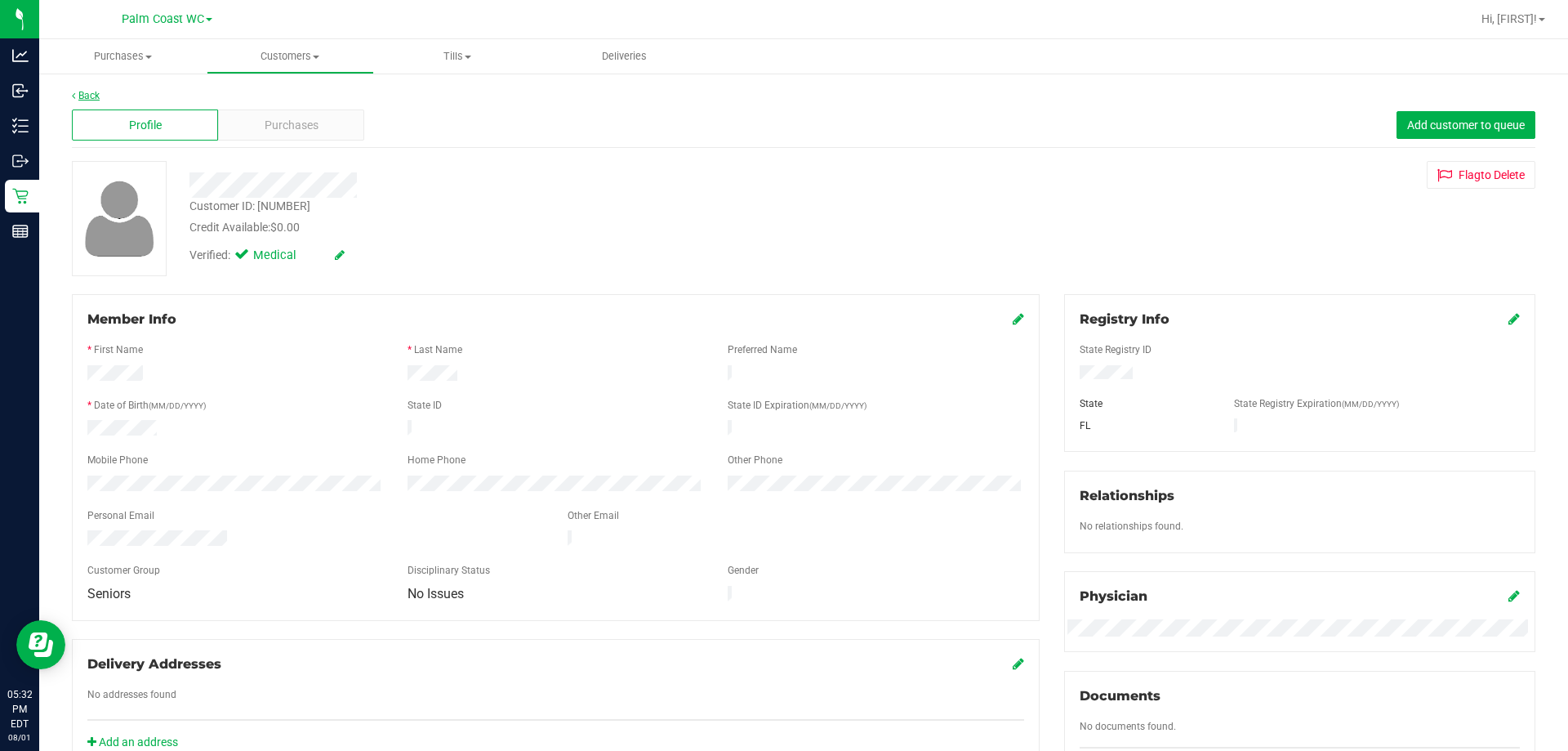 click on "Back" at bounding box center (86, 96) 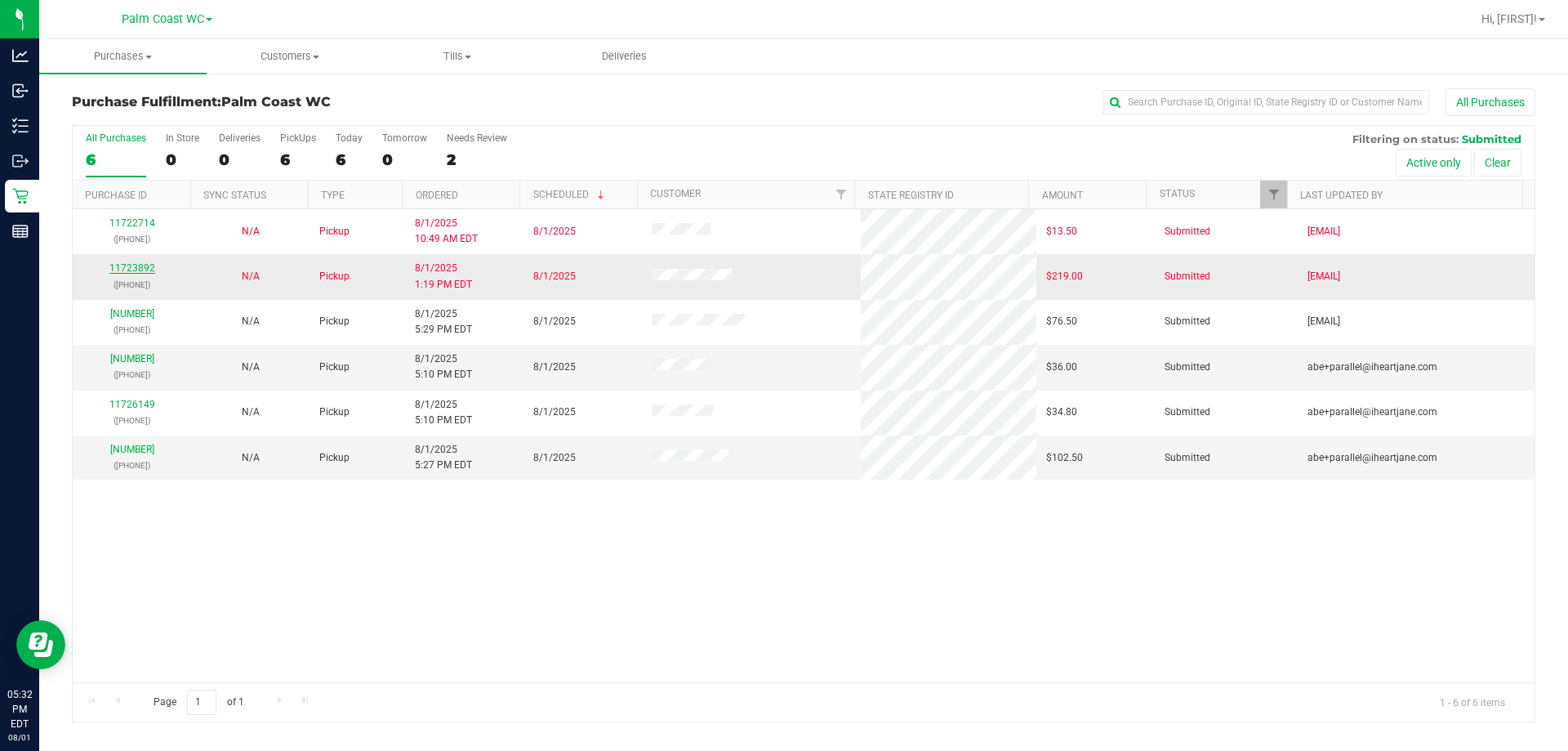 click on "11723892" at bounding box center [132, 268] 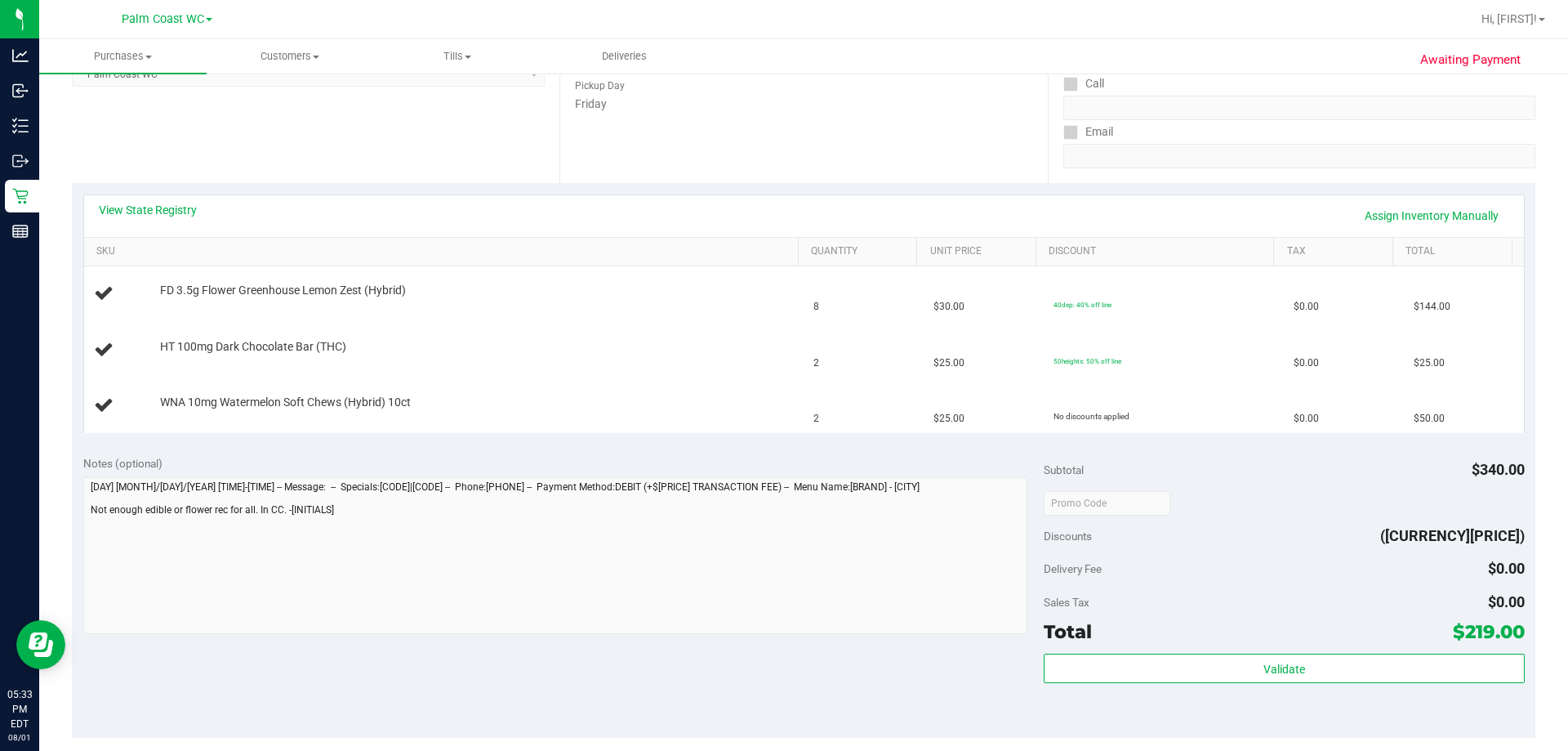 scroll, scrollTop: 543, scrollLeft: 0, axis: vertical 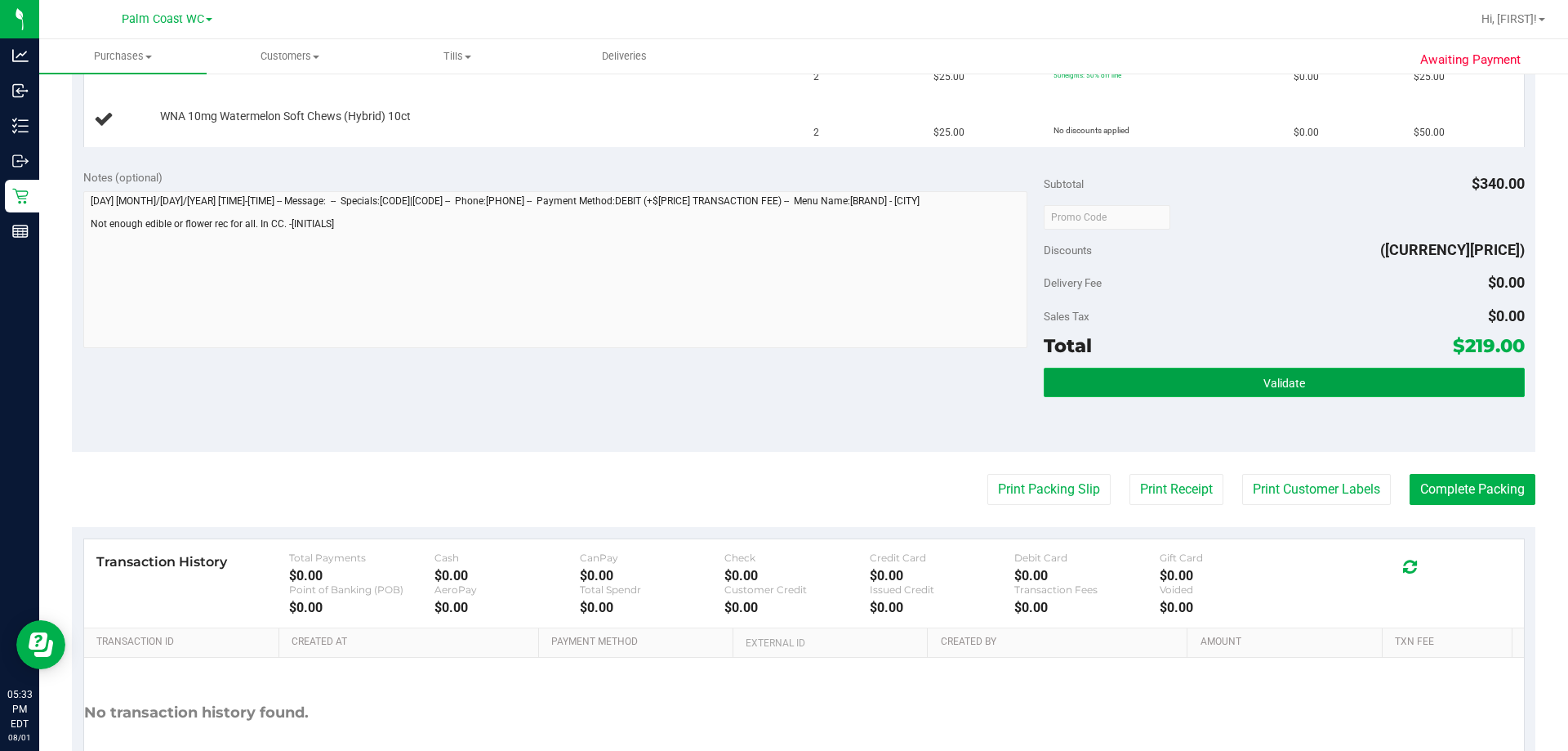 click on "Validate" at bounding box center (1284, 383) 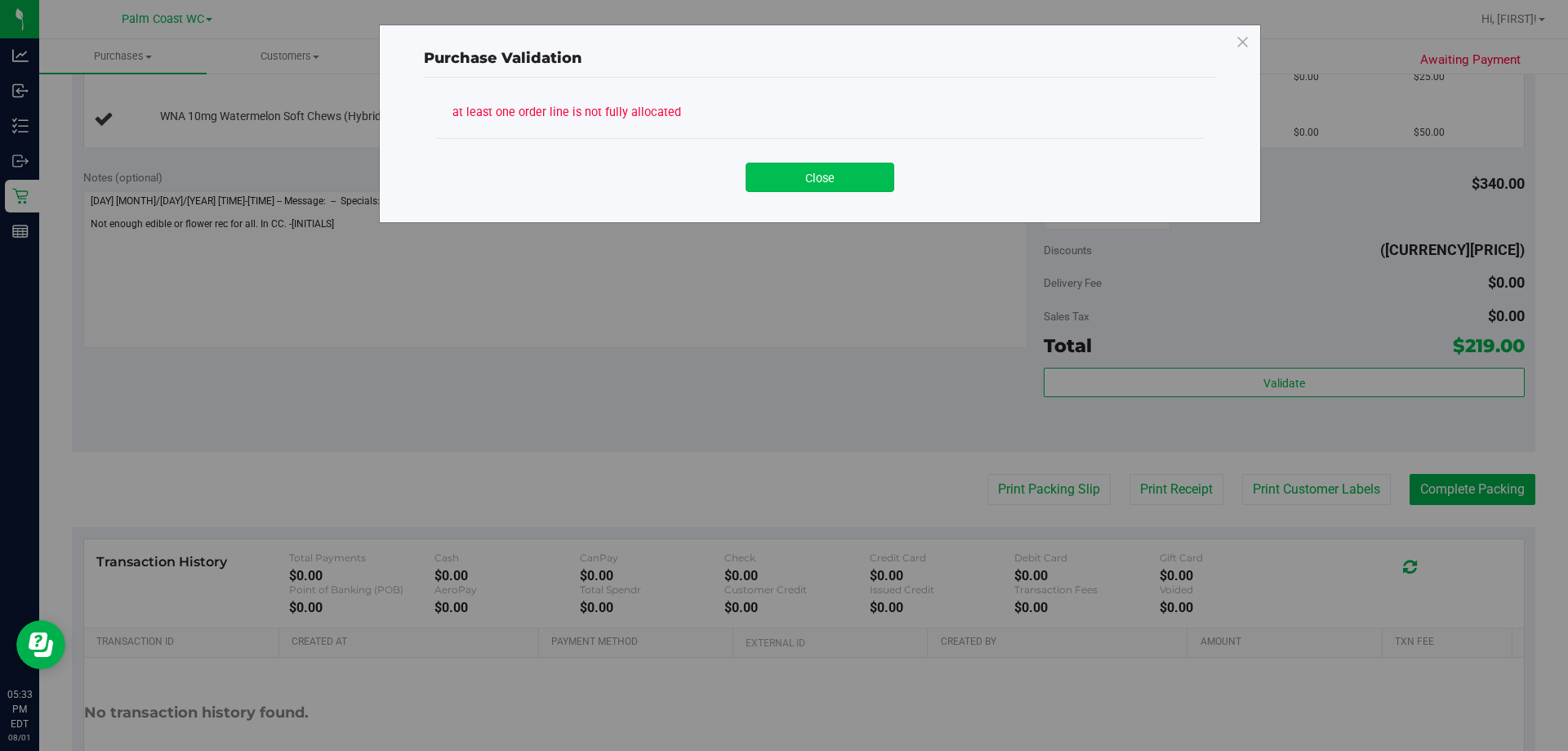 click on "Close" at bounding box center (820, 177) 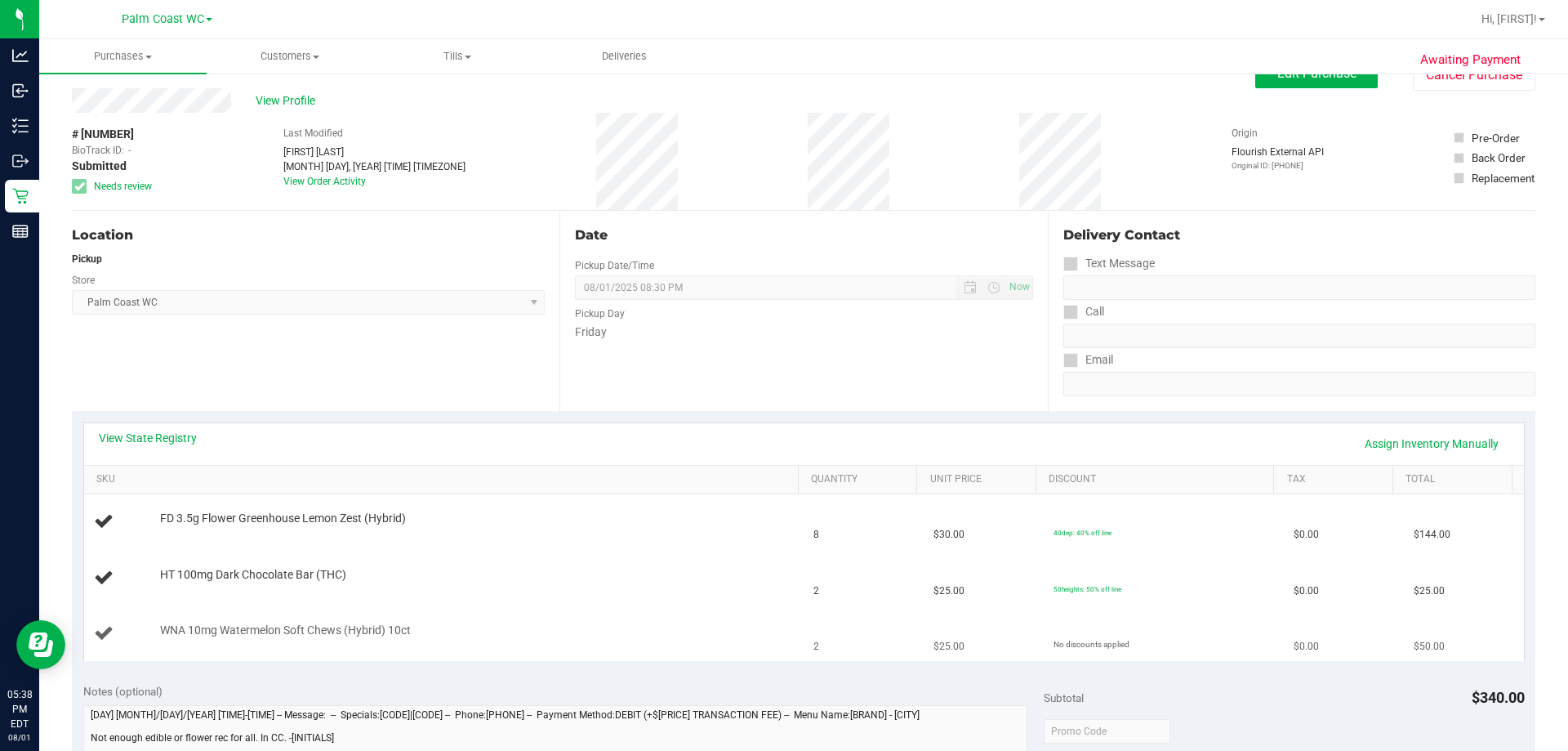 scroll, scrollTop: 0, scrollLeft: 0, axis: both 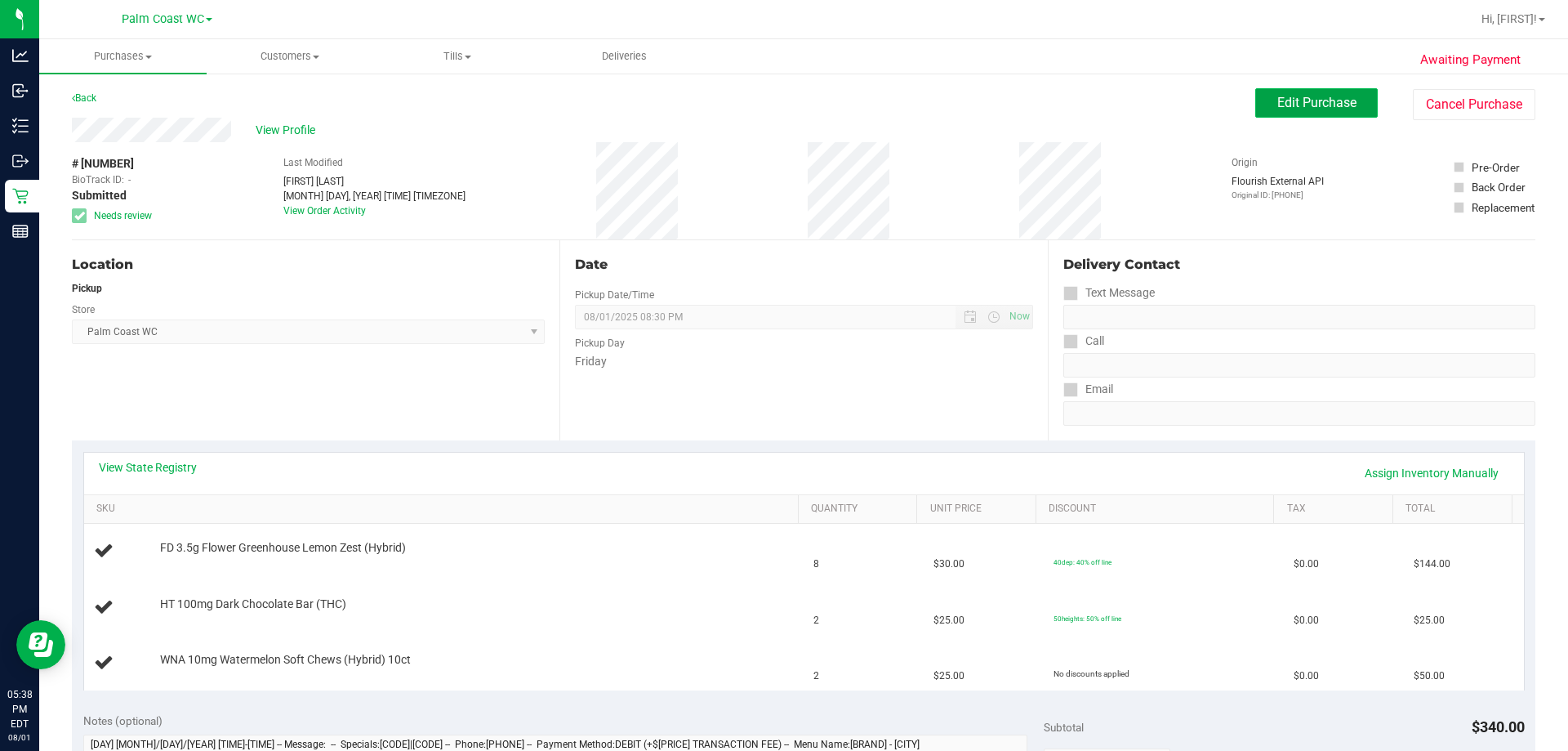 click on "Edit Purchase" at bounding box center (1316, 102) 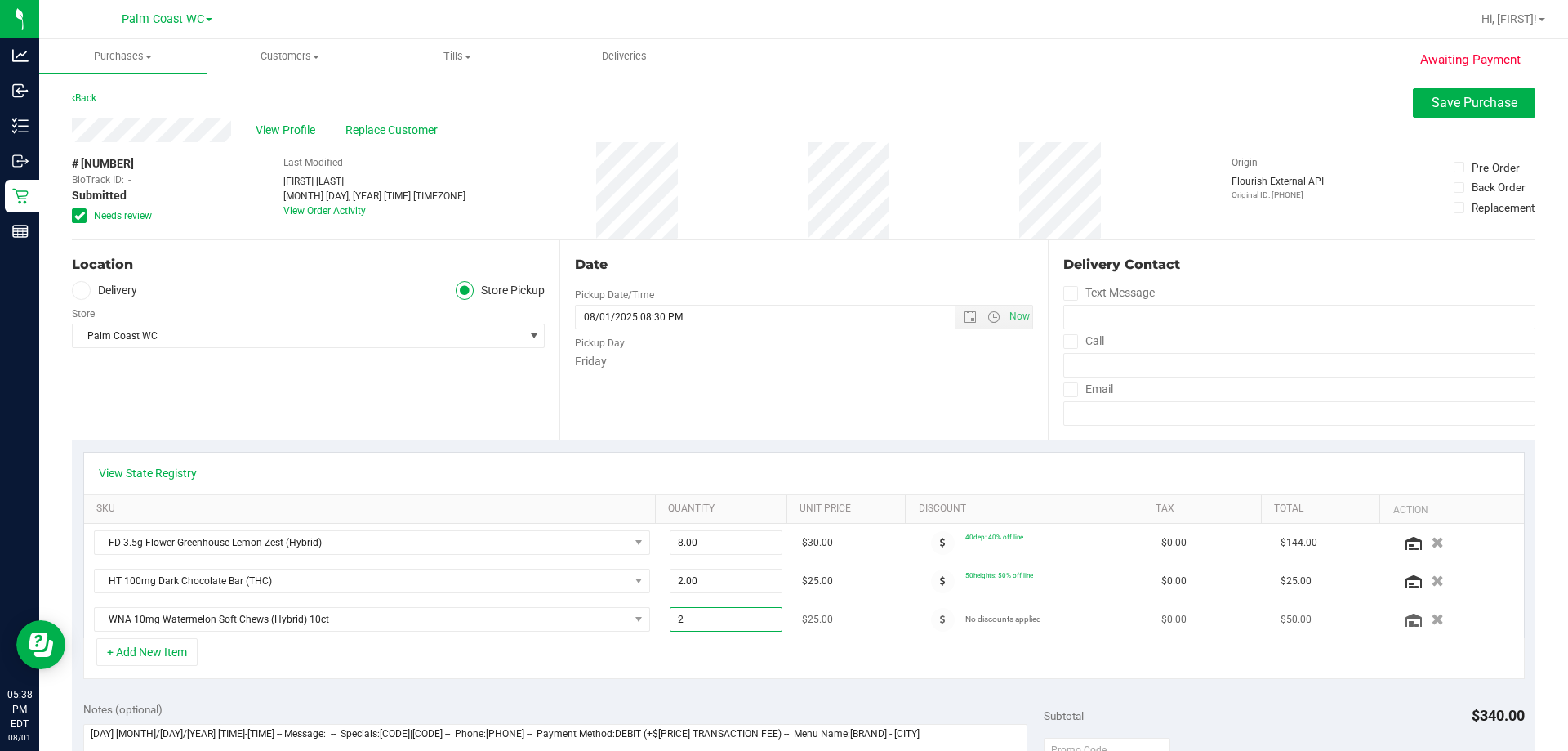 click on "2.00 2" at bounding box center (726, 619) 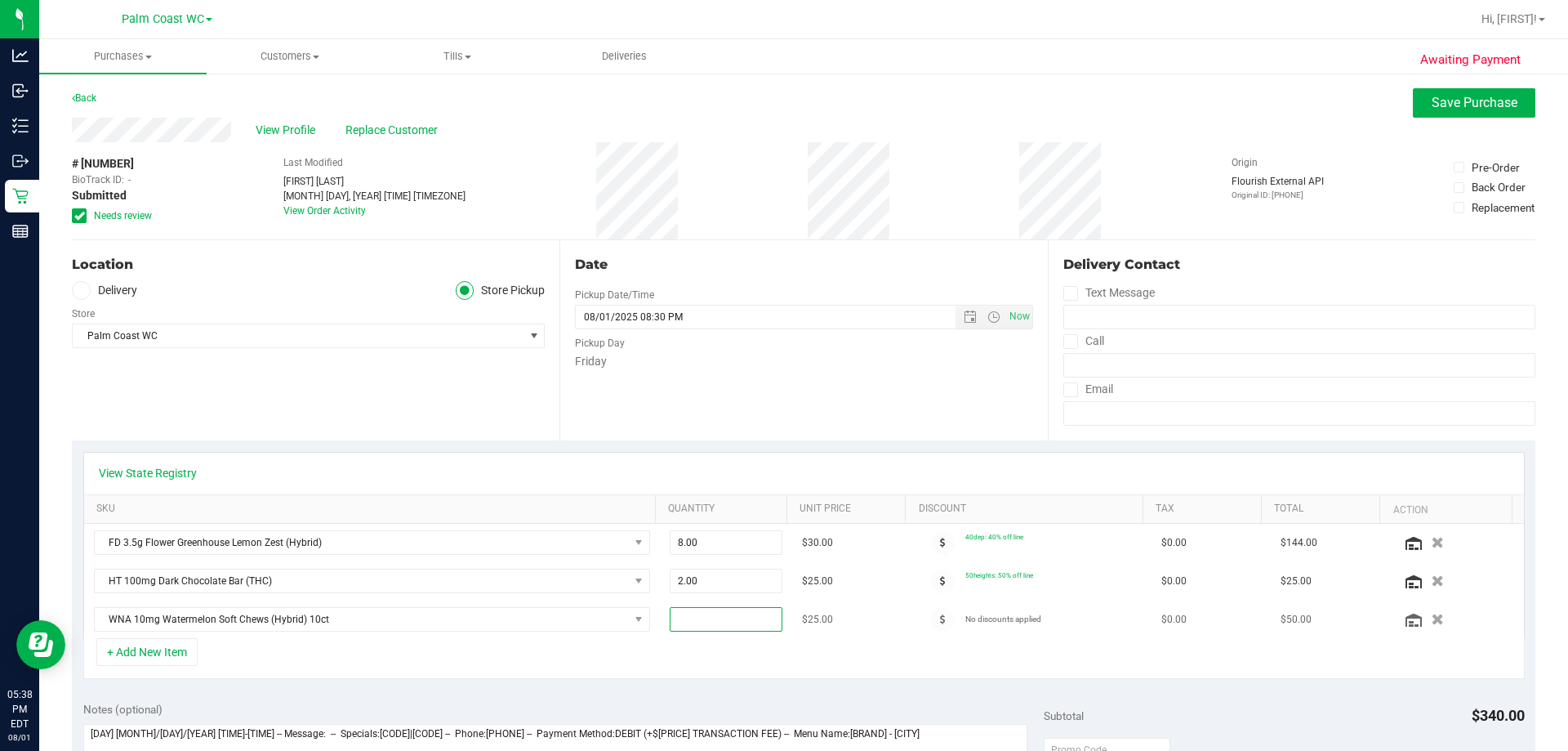 type on "1" 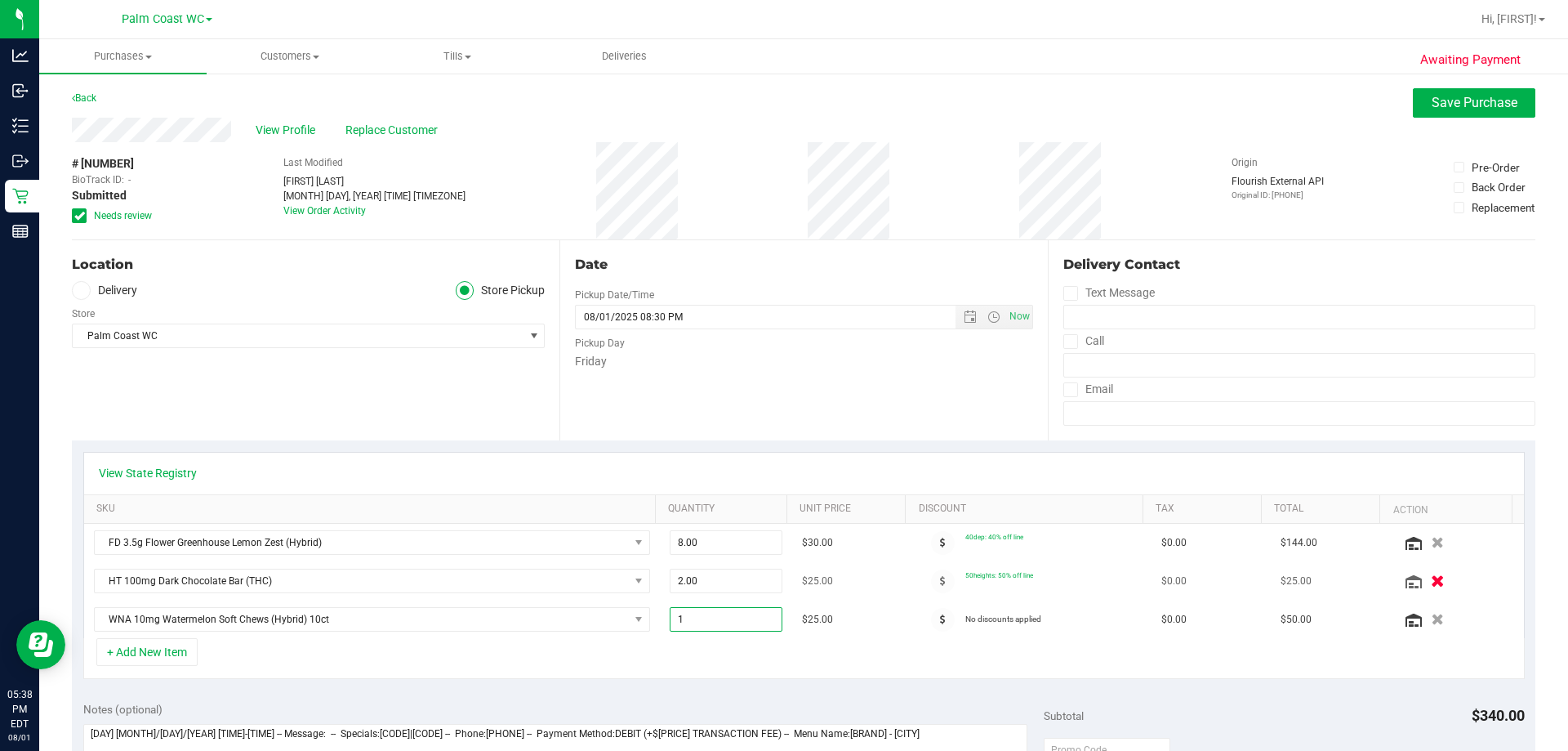 type on "1.00" 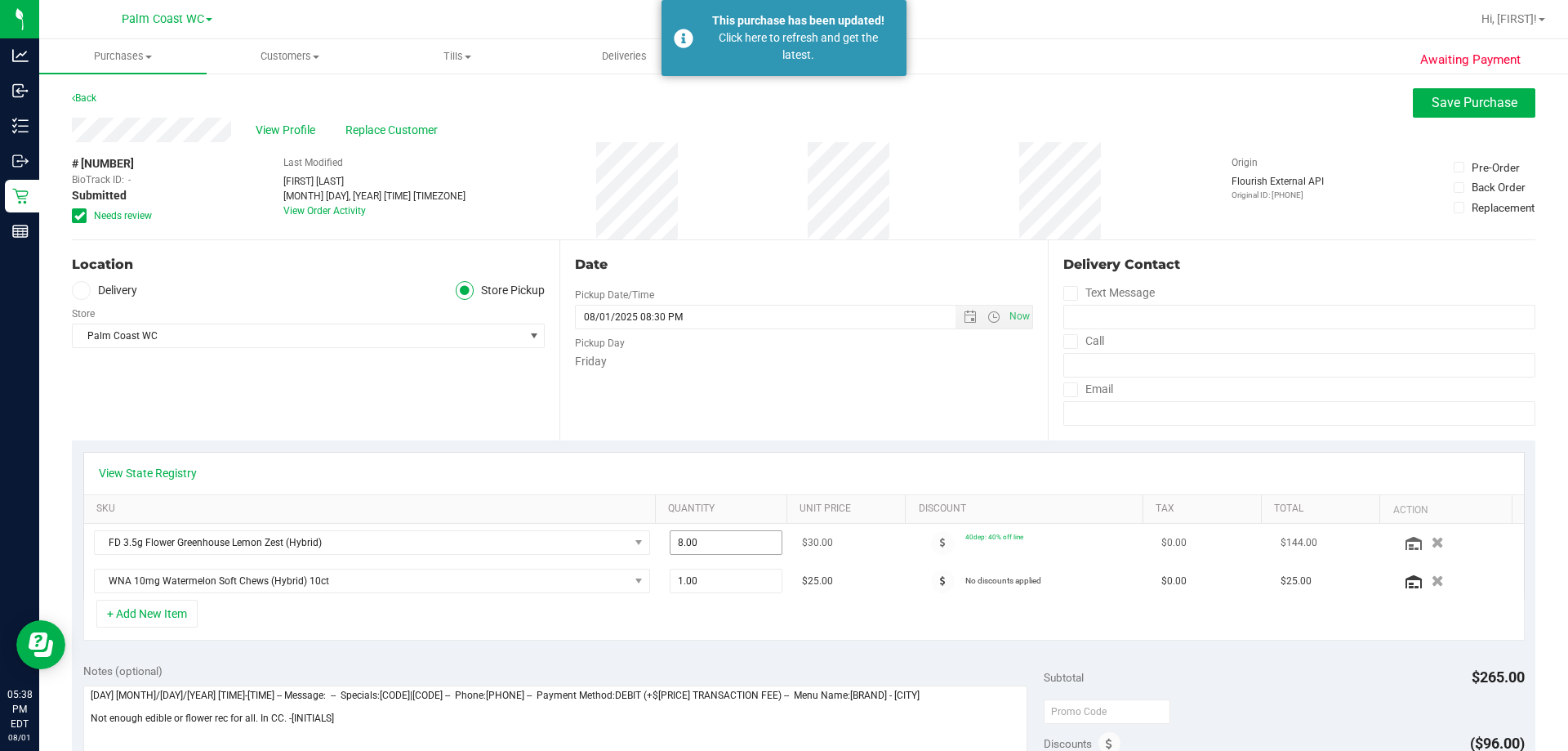 click on "[NUMBER] [NUMBER]" at bounding box center (726, 543) 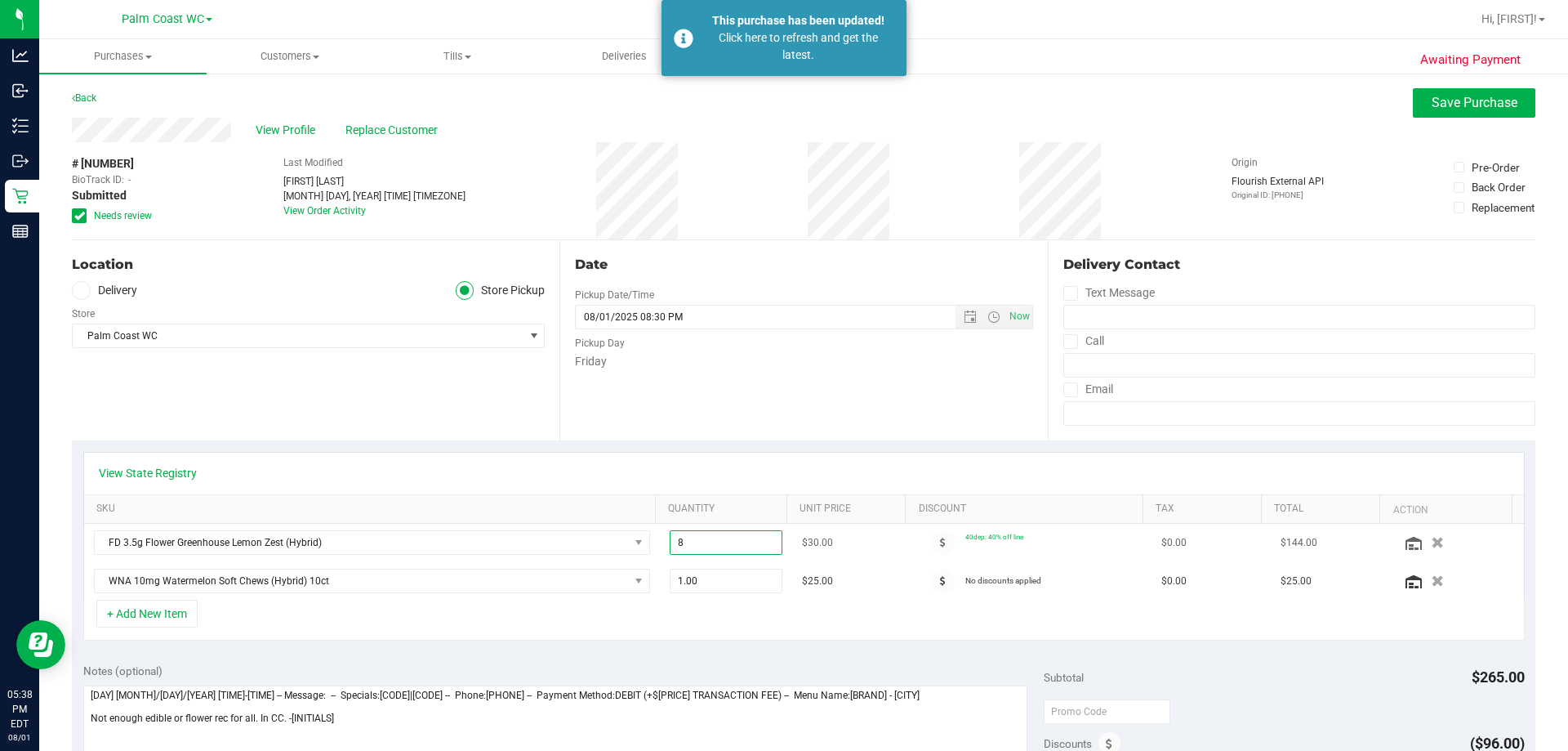 click on "8" at bounding box center [726, 543] 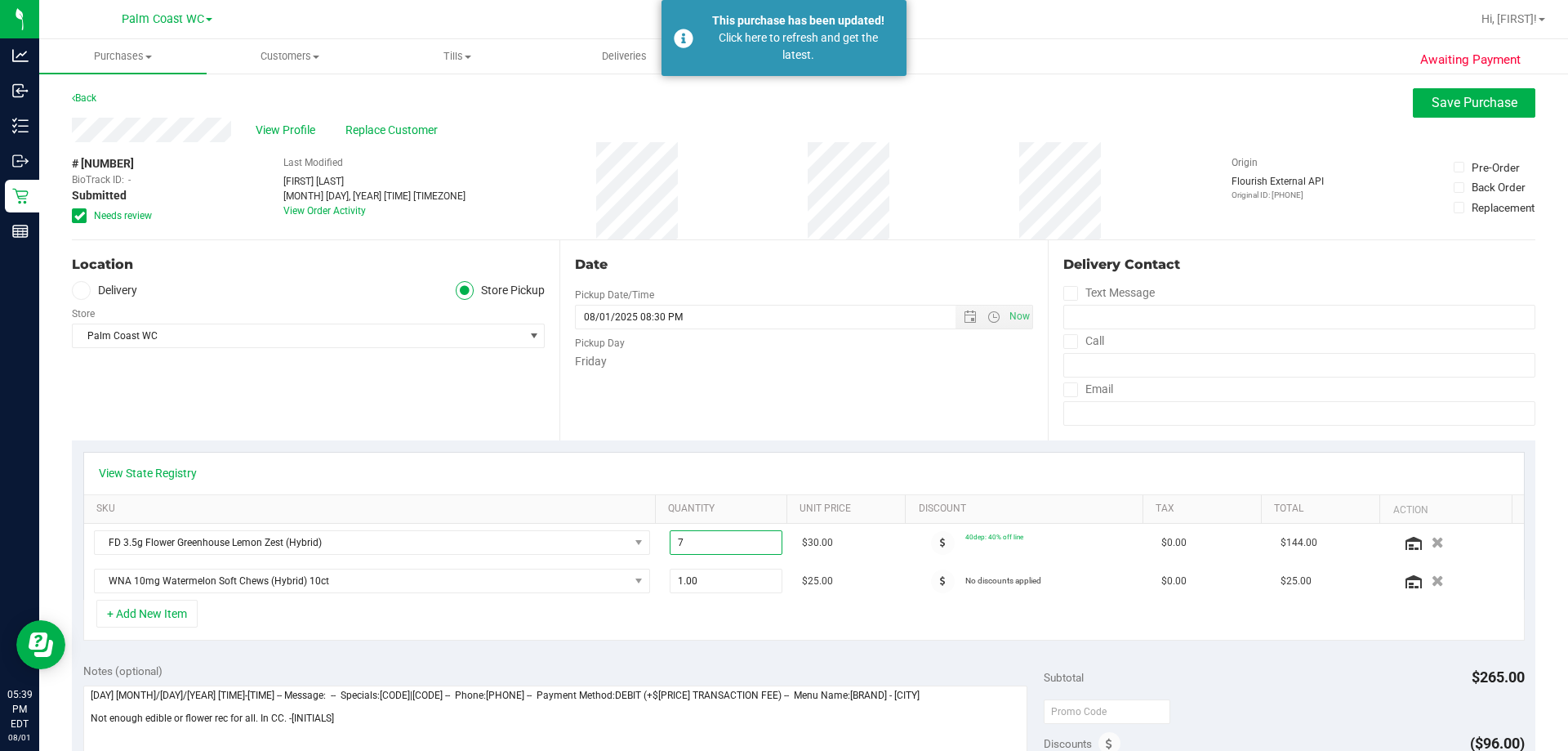 type on "7.00" 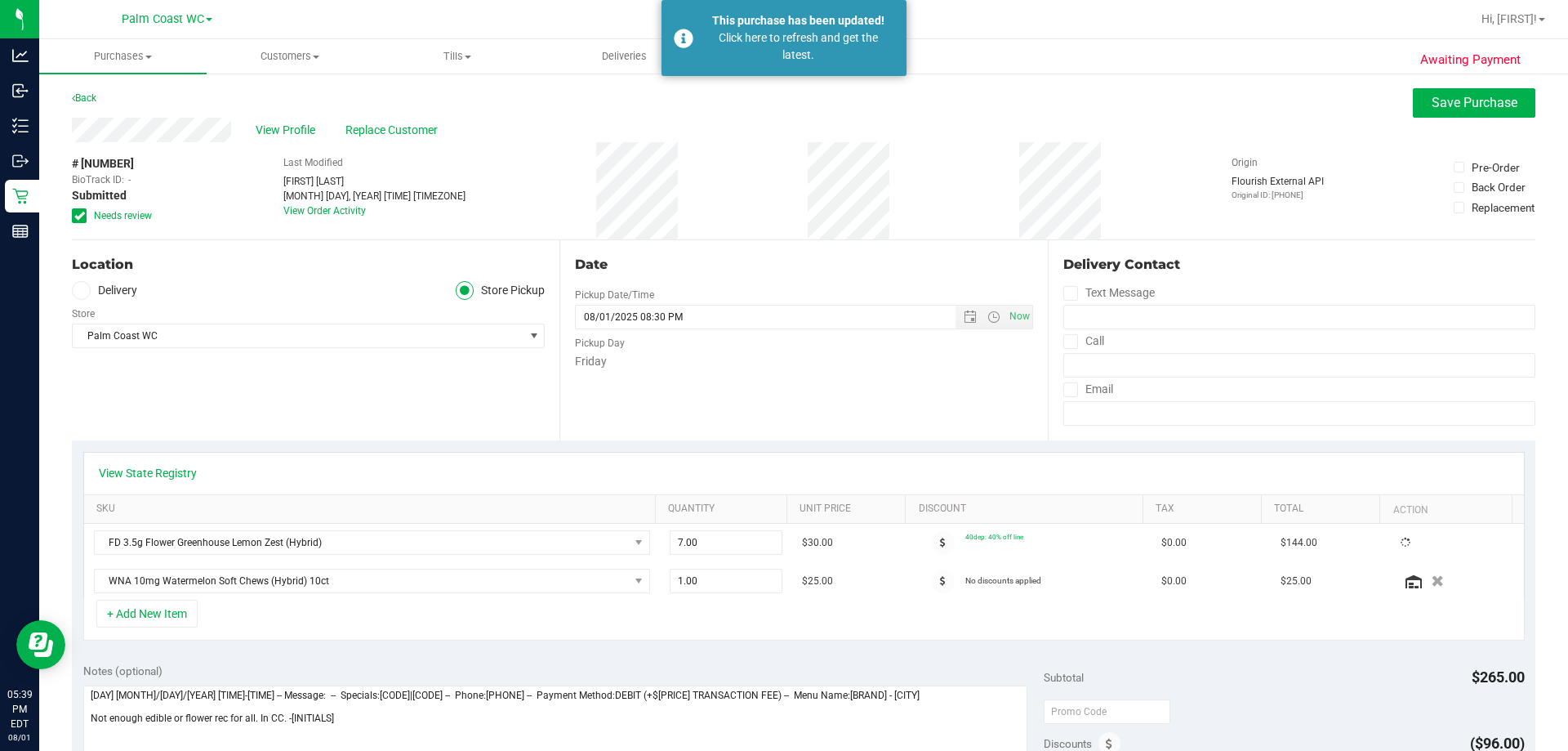 click on "+ Add New Item" at bounding box center [804, 620] 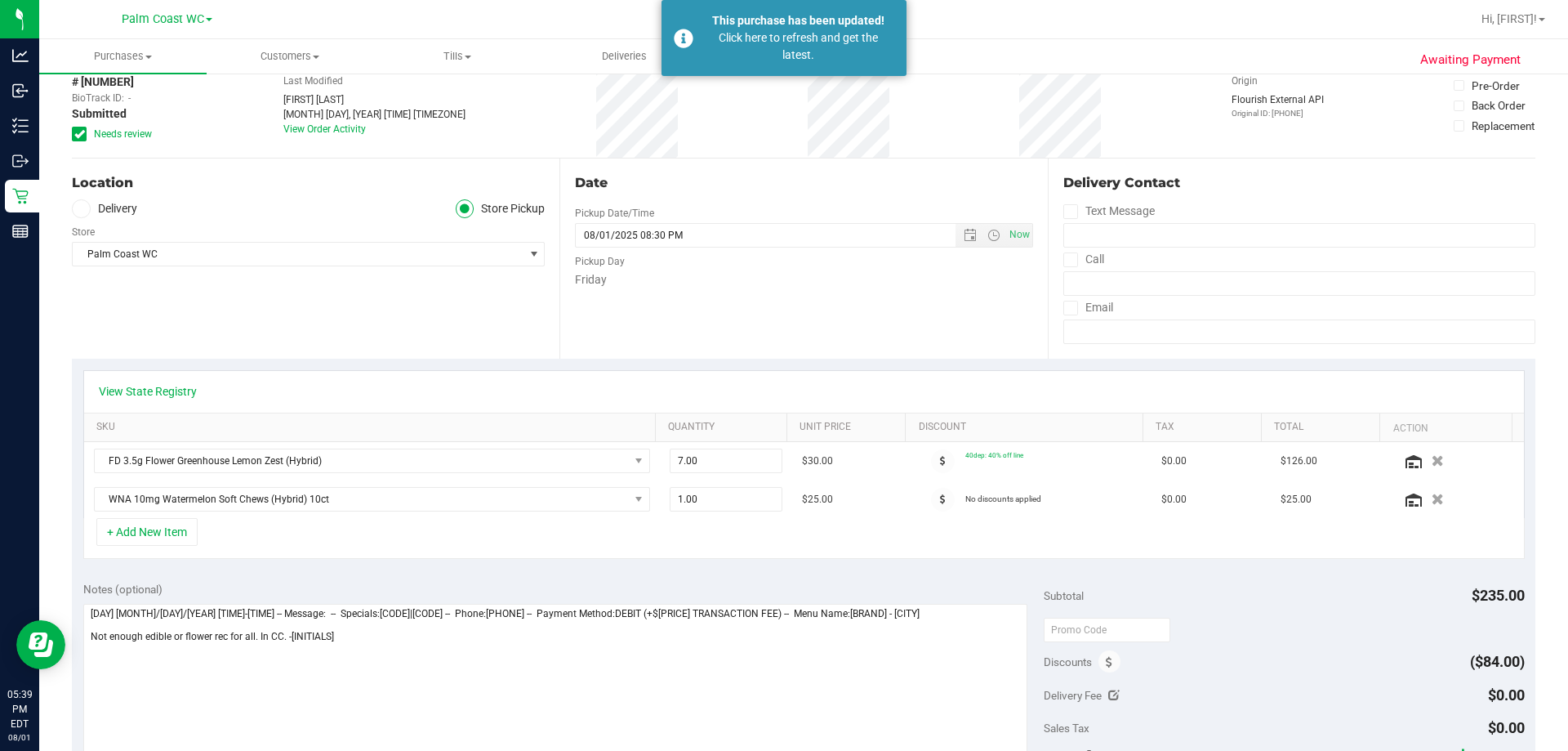 scroll, scrollTop: 0, scrollLeft: 0, axis: both 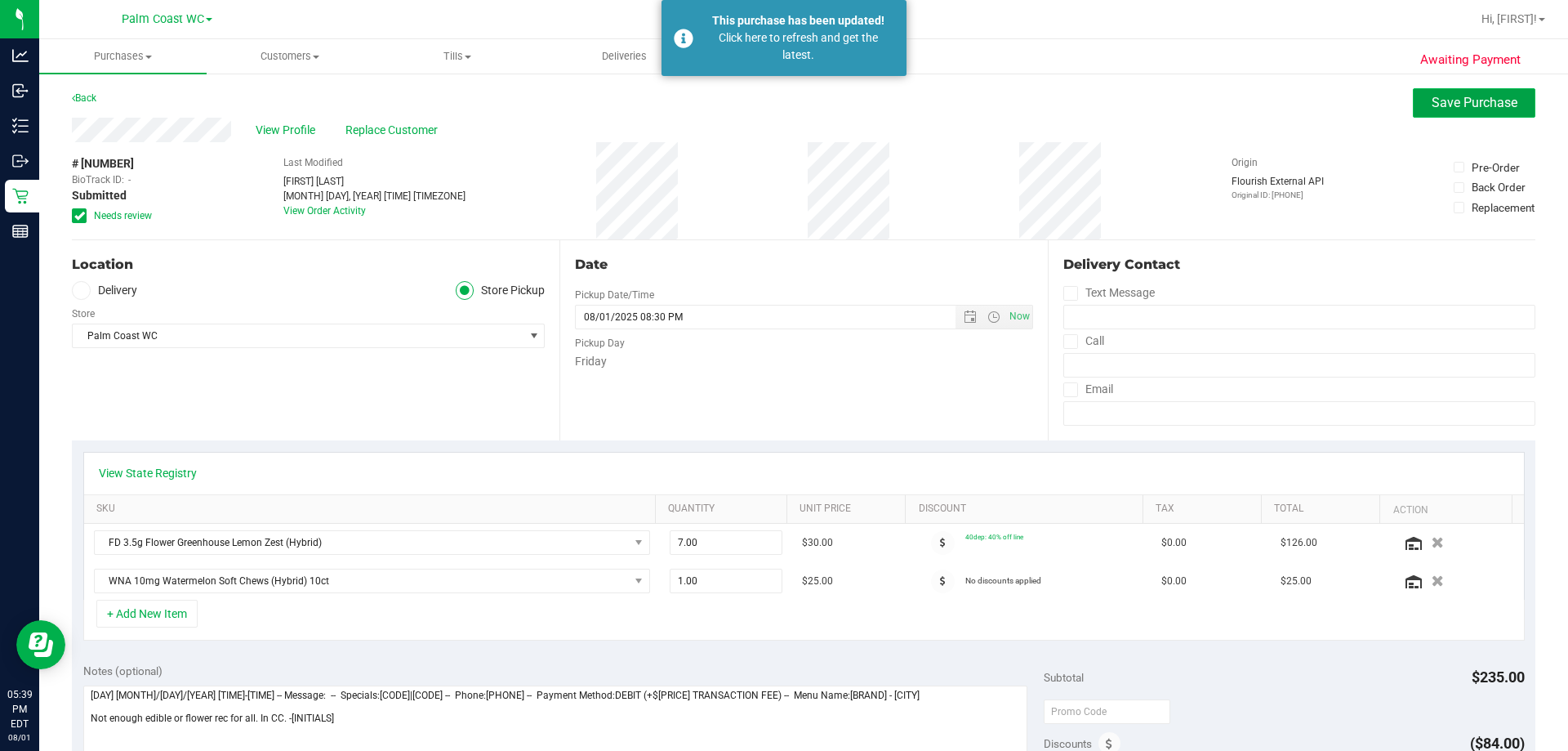 click on "Save Purchase" at bounding box center (1474, 103) 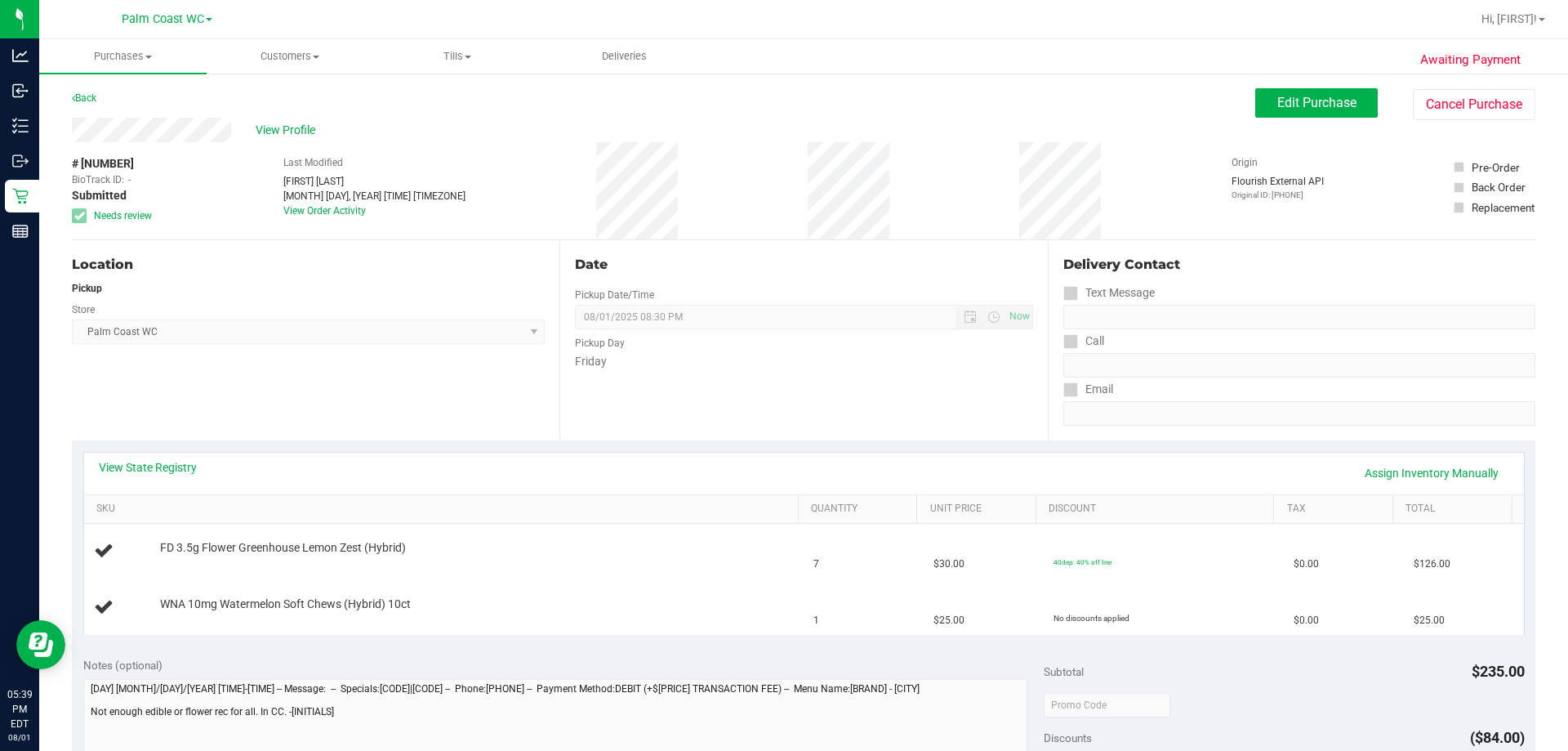 scroll, scrollTop: 82, scrollLeft: 0, axis: vertical 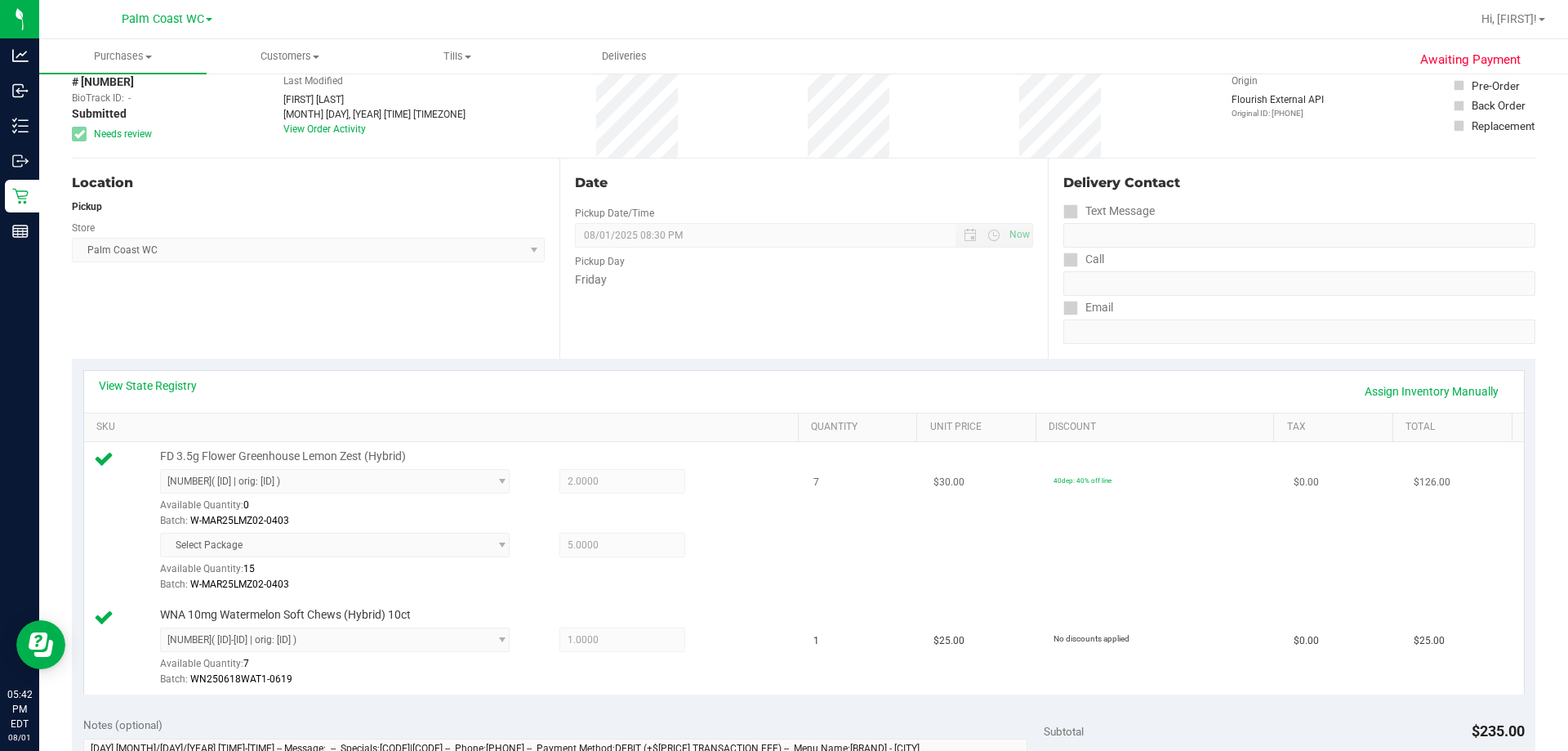 click on "Select Package" at bounding box center [335, 545] 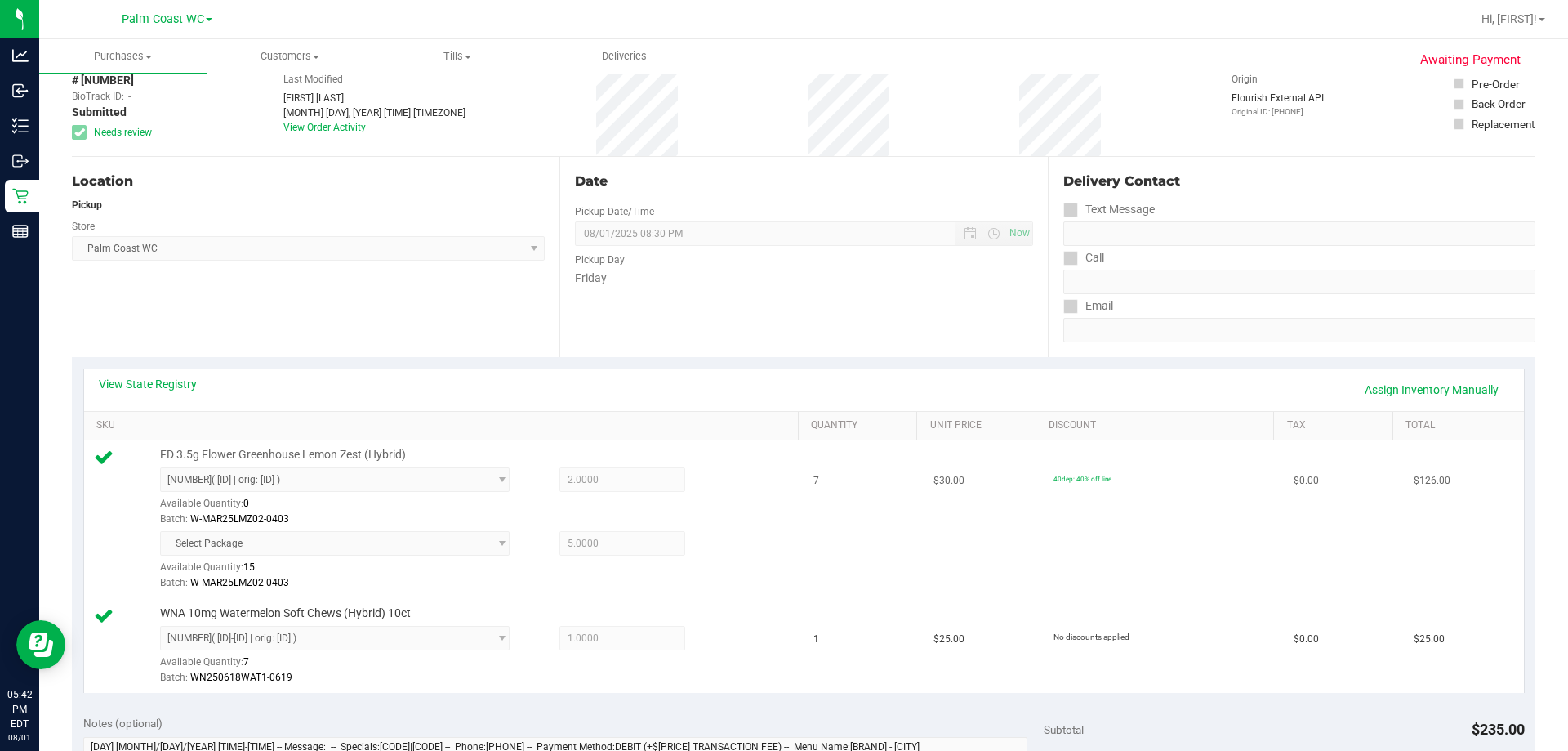 scroll, scrollTop: 82, scrollLeft: 0, axis: vertical 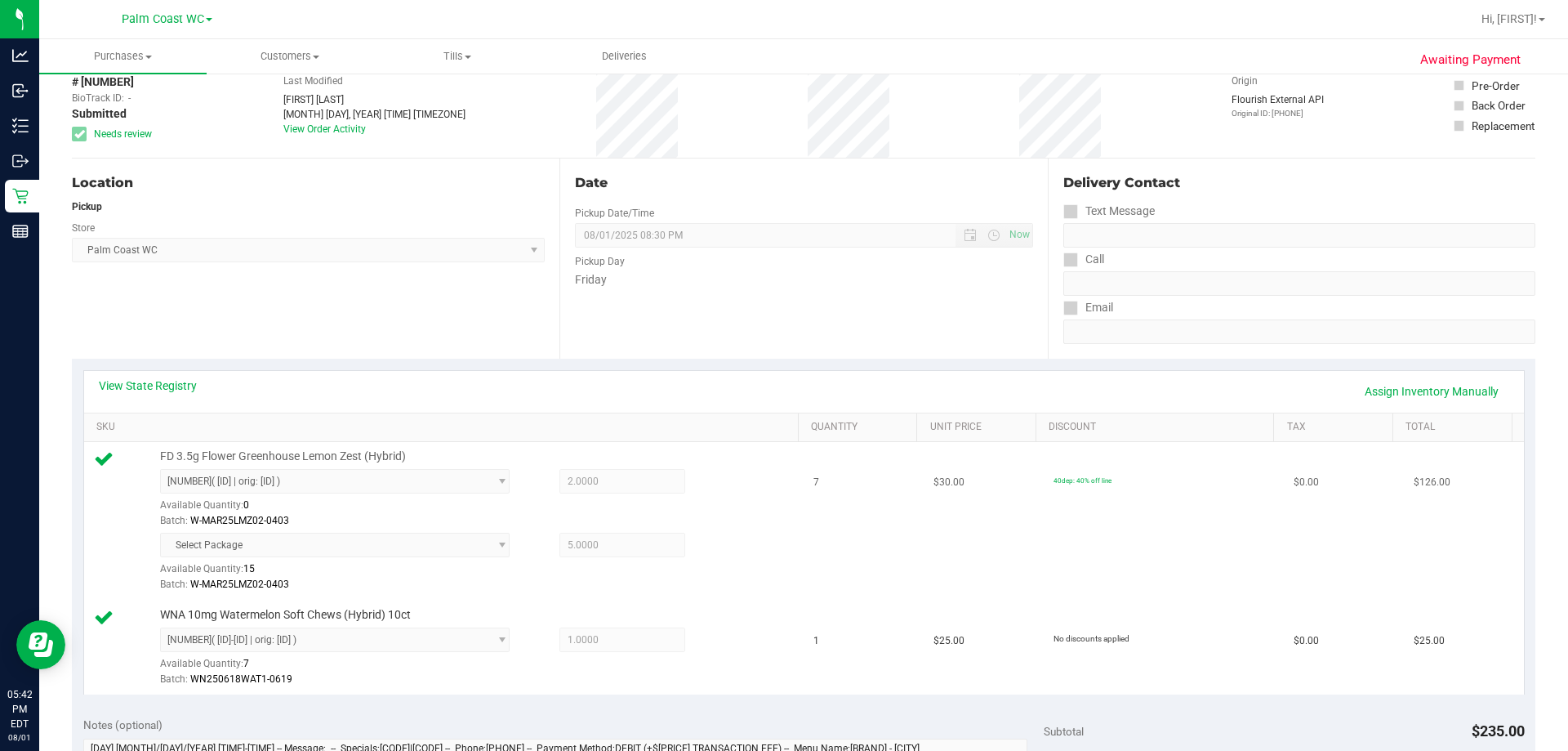click on "Select Package" at bounding box center (335, 545) 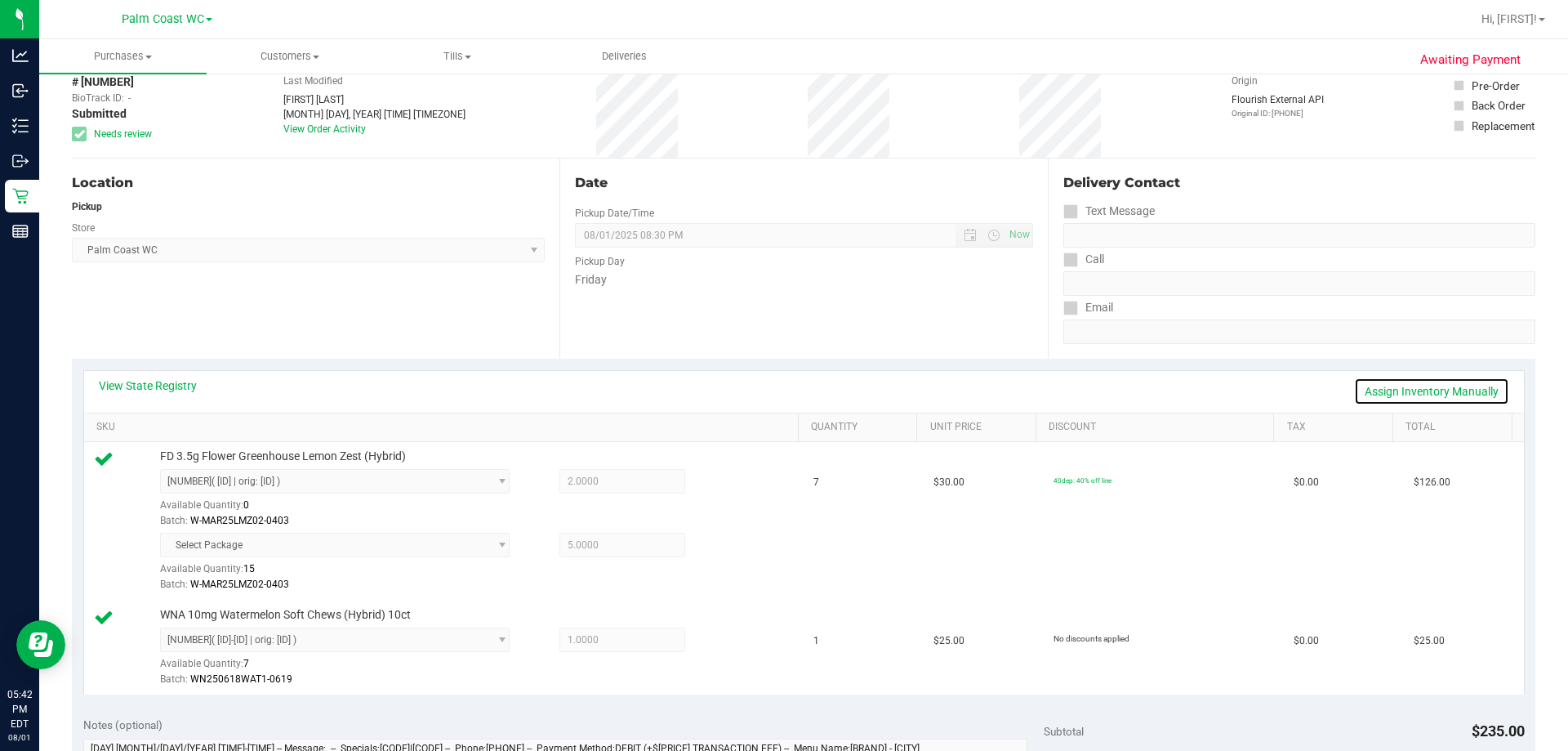 click on "Assign Inventory Manually" at bounding box center (1432, 391) 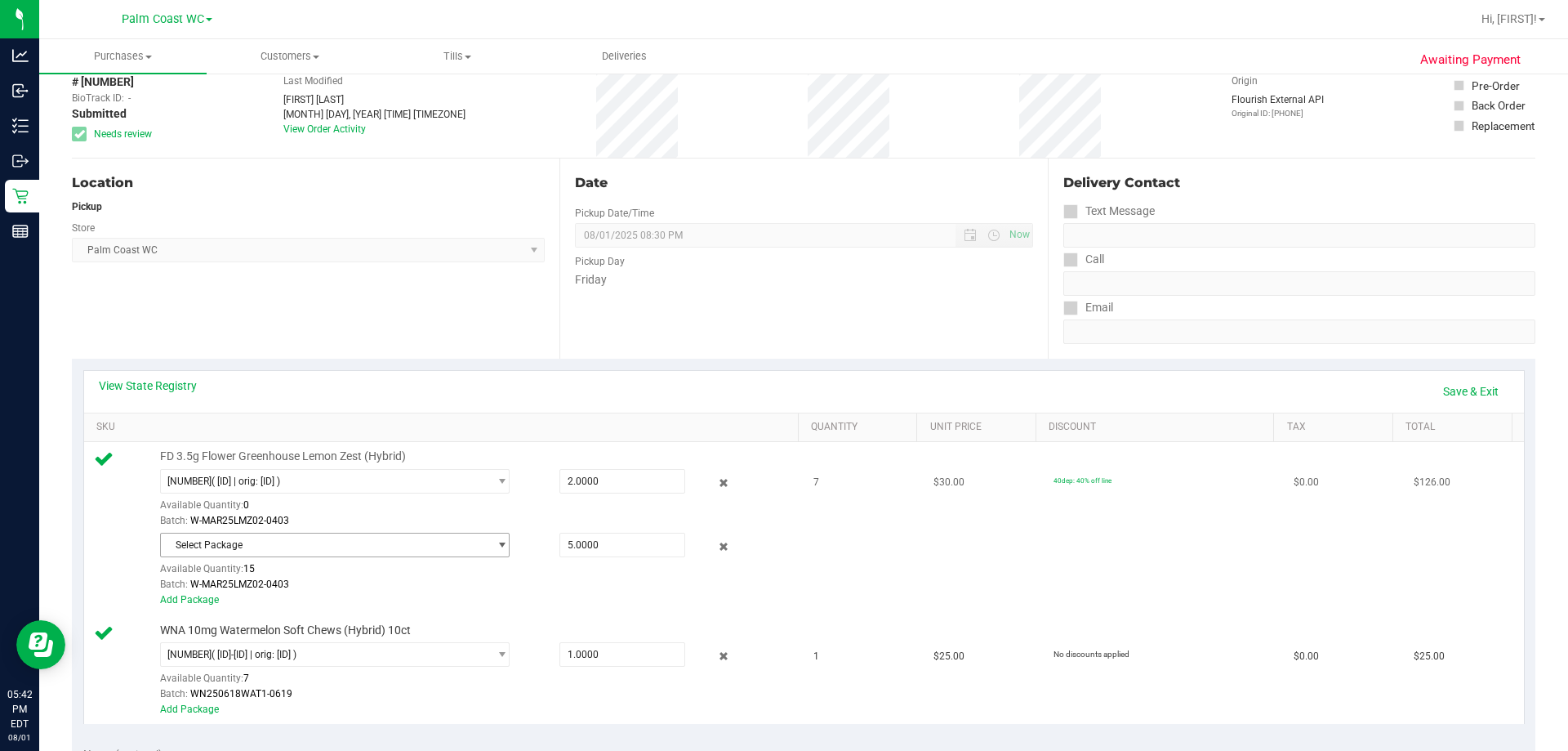 click on "Select Package" at bounding box center (324, 545) 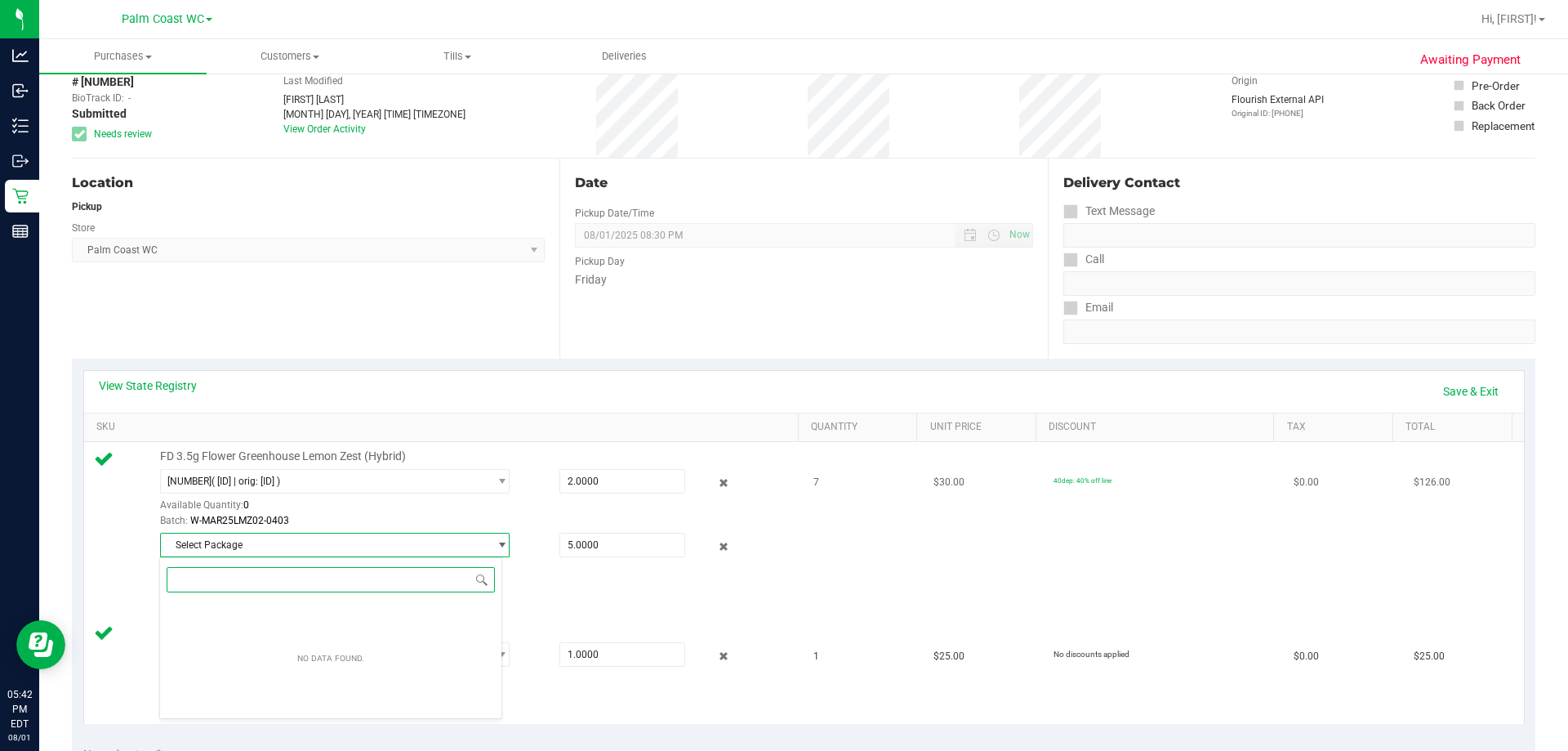 drag, startPoint x: 435, startPoint y: 565, endPoint x: 424, endPoint y: 555, distance: 14.866069 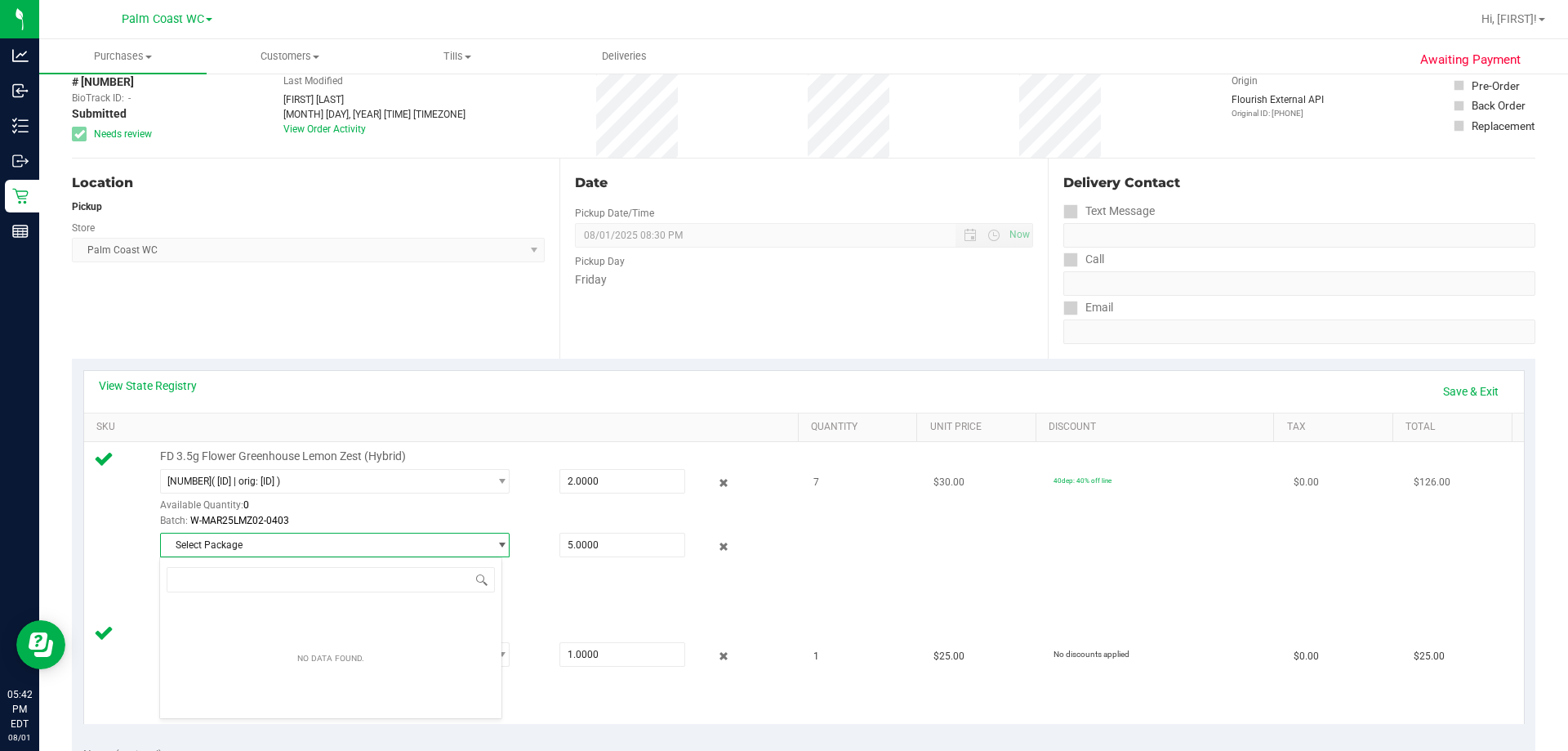 click on "Select Package" at bounding box center [324, 545] 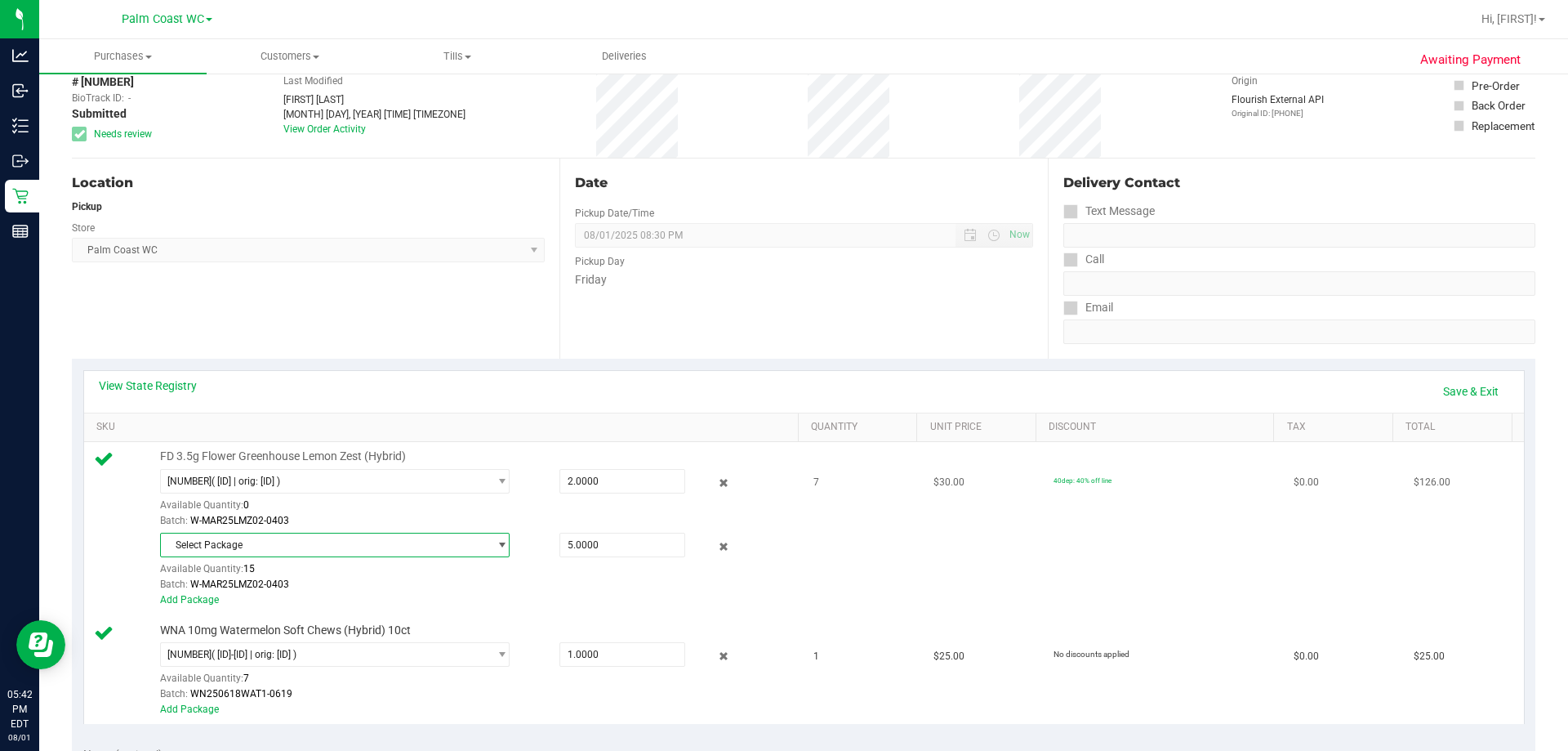 click on "Add Package" at bounding box center [475, 600] 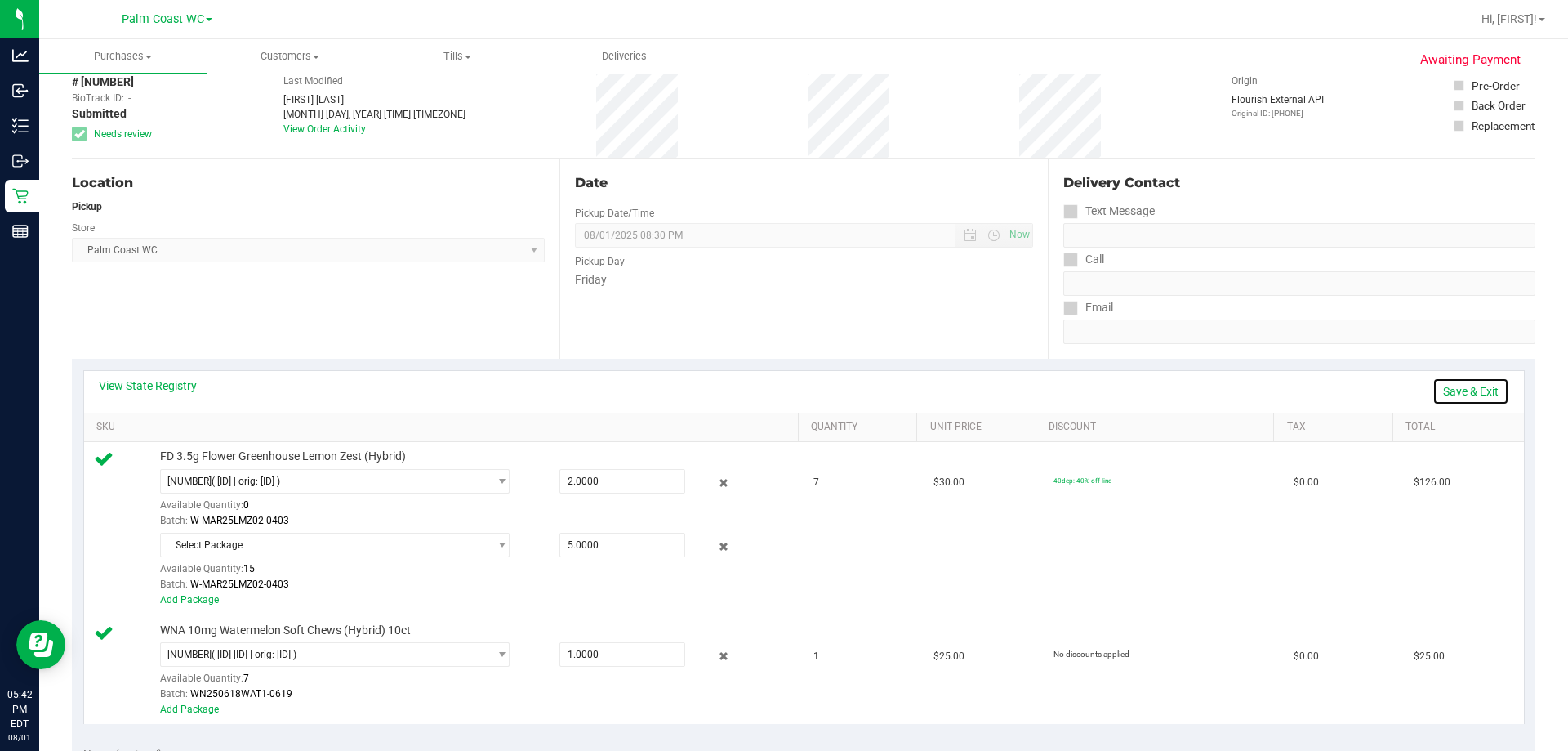 click on "Save & Exit" at bounding box center (1471, 391) 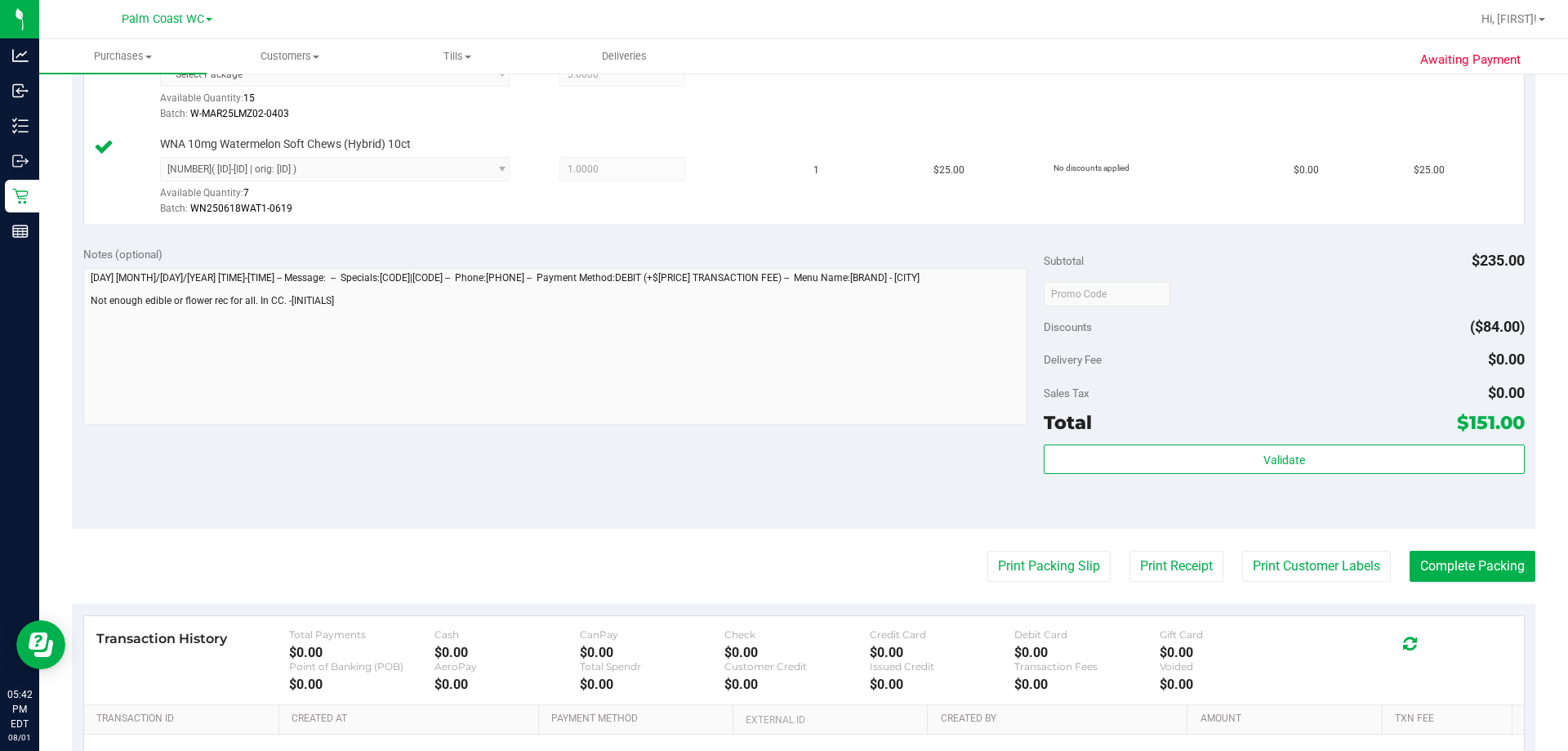scroll, scrollTop: 572, scrollLeft: 0, axis: vertical 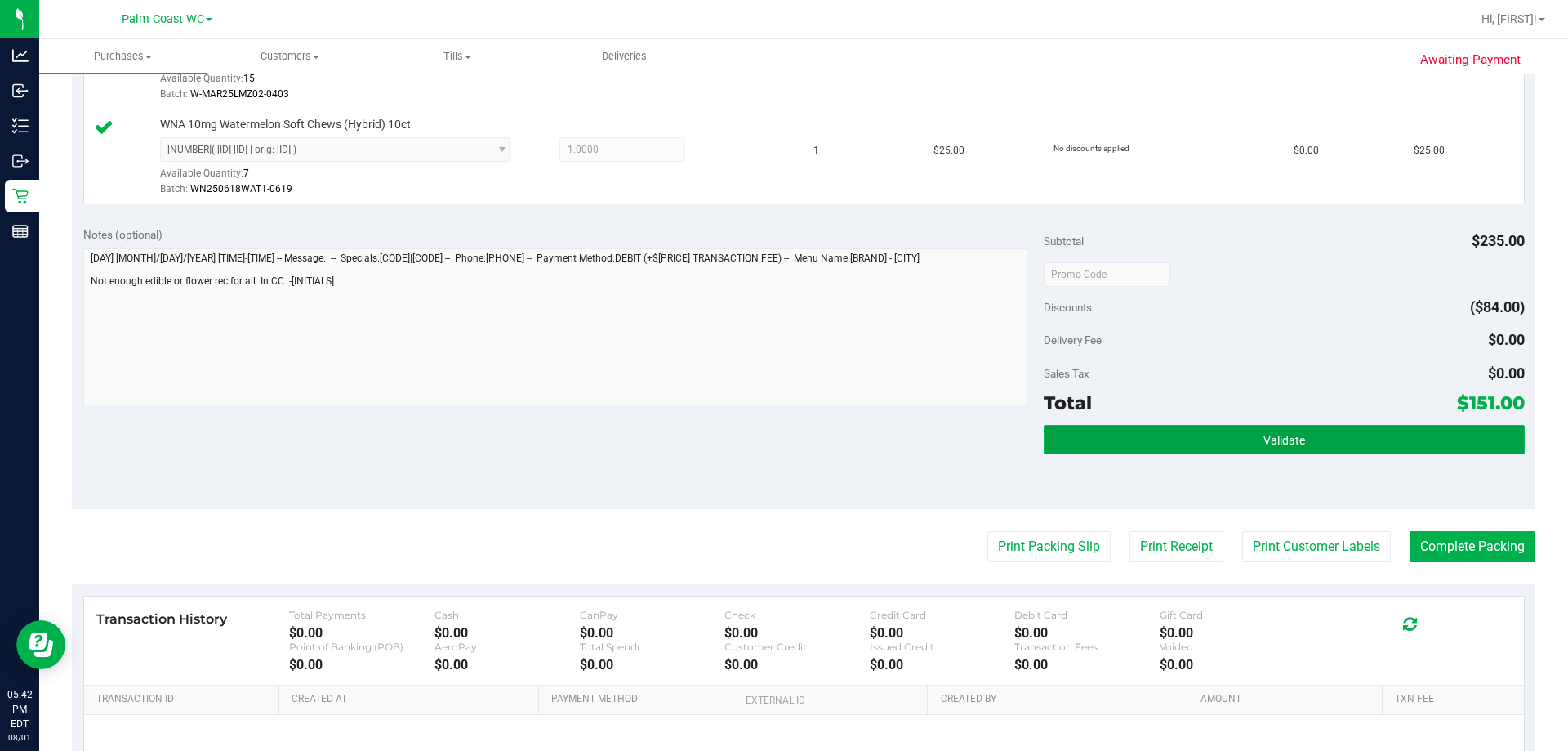click on "Validate" at bounding box center (1284, 440) 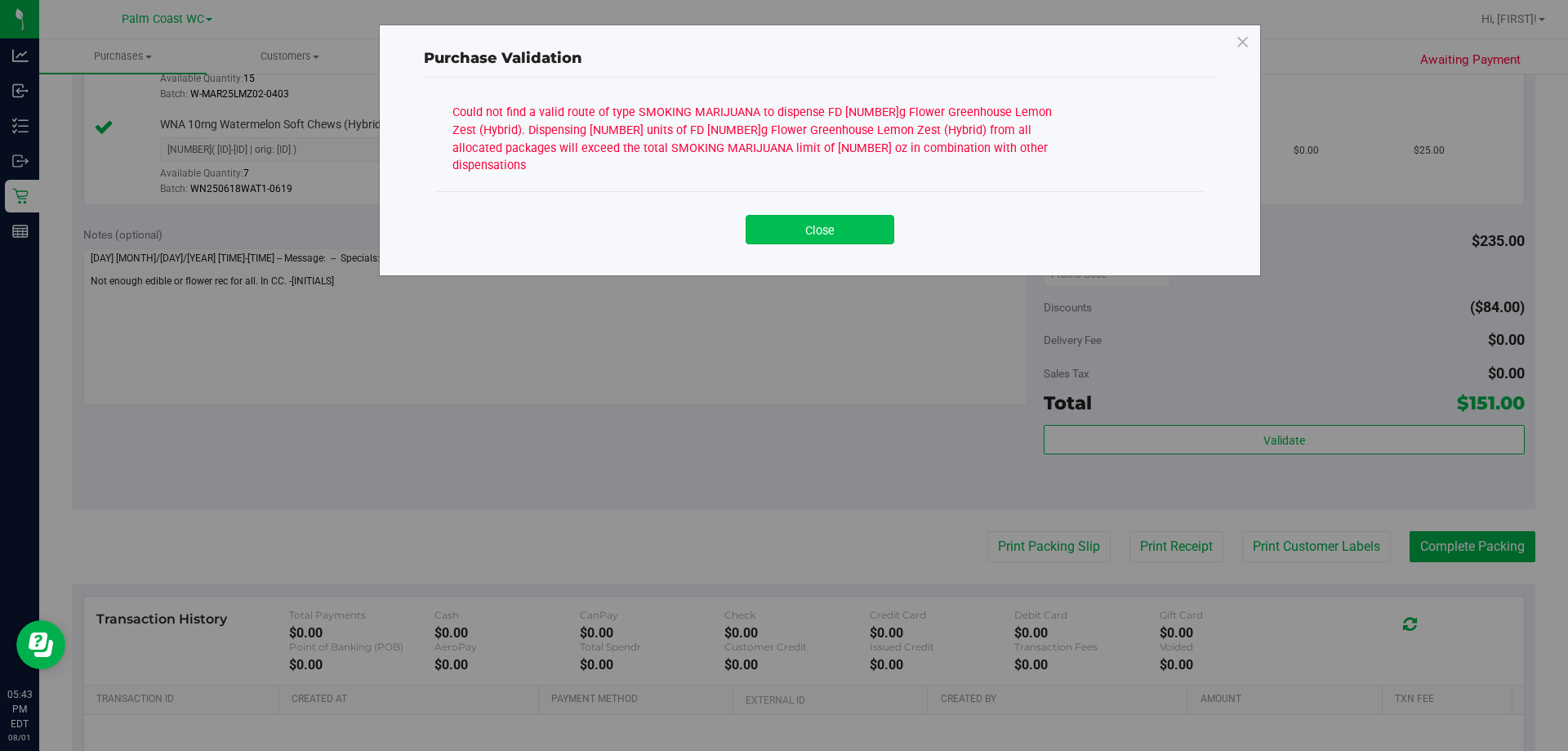 click on "Close" at bounding box center [820, 230] 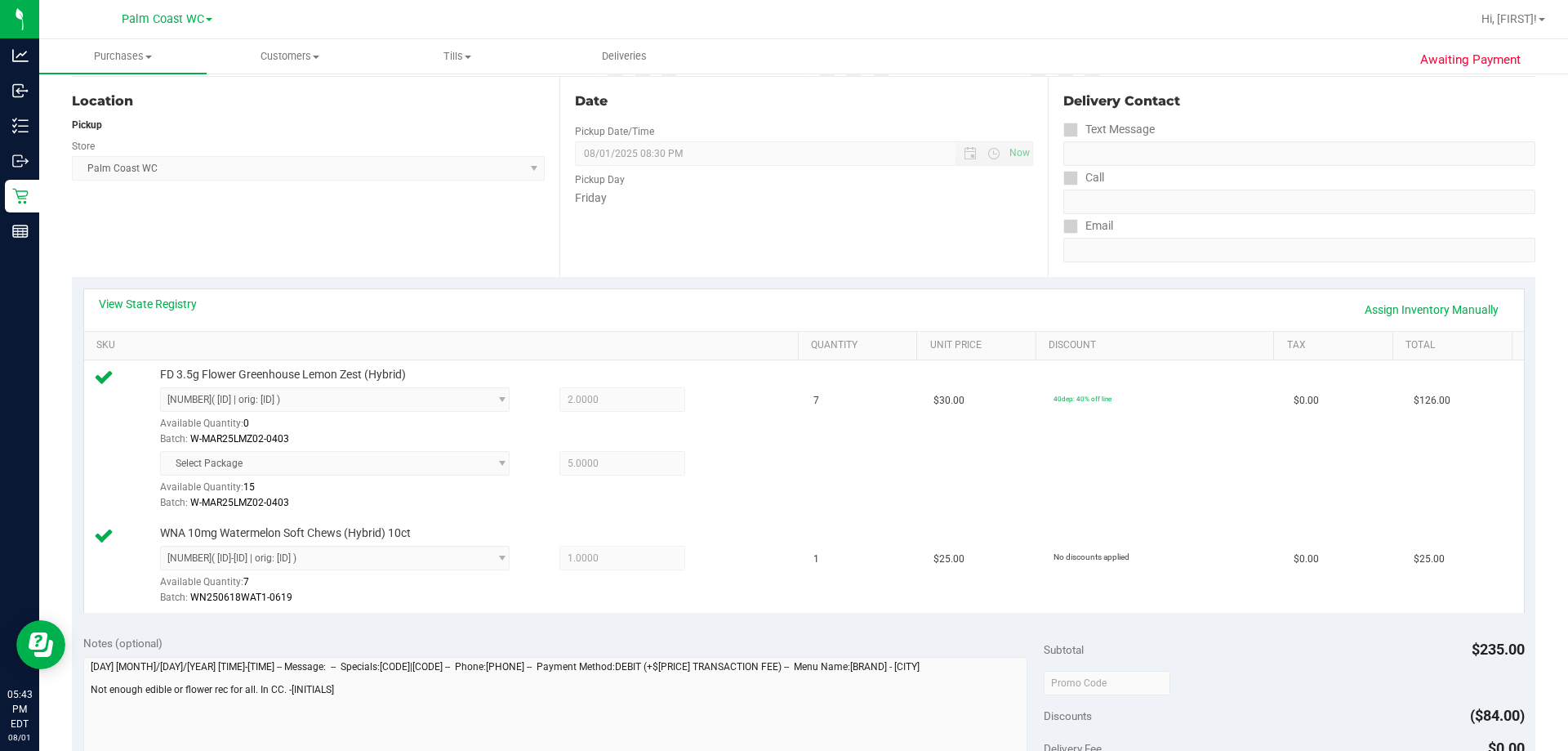 scroll, scrollTop: 0, scrollLeft: 0, axis: both 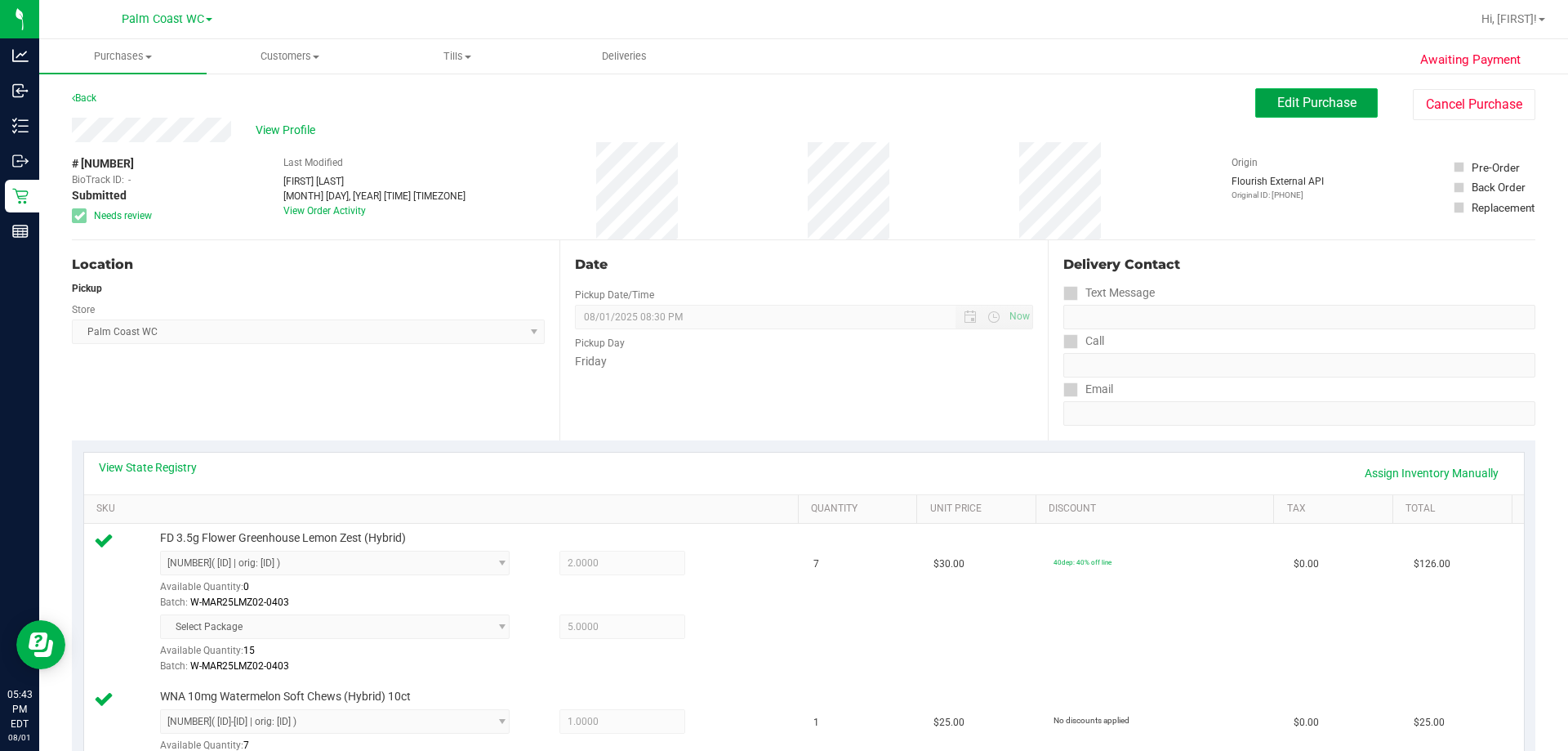 click on "Edit Purchase" at bounding box center (1316, 103) 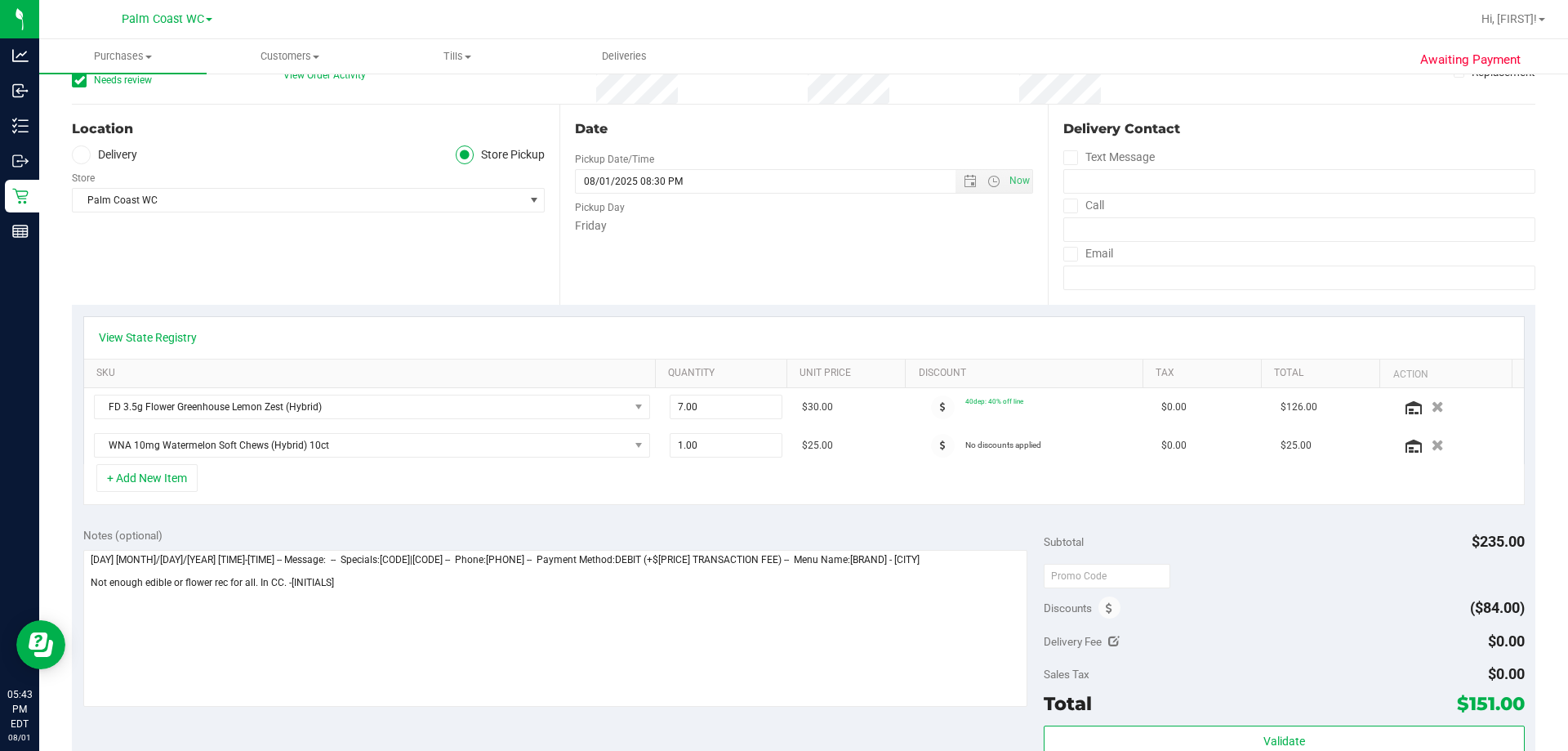 scroll, scrollTop: 163, scrollLeft: 0, axis: vertical 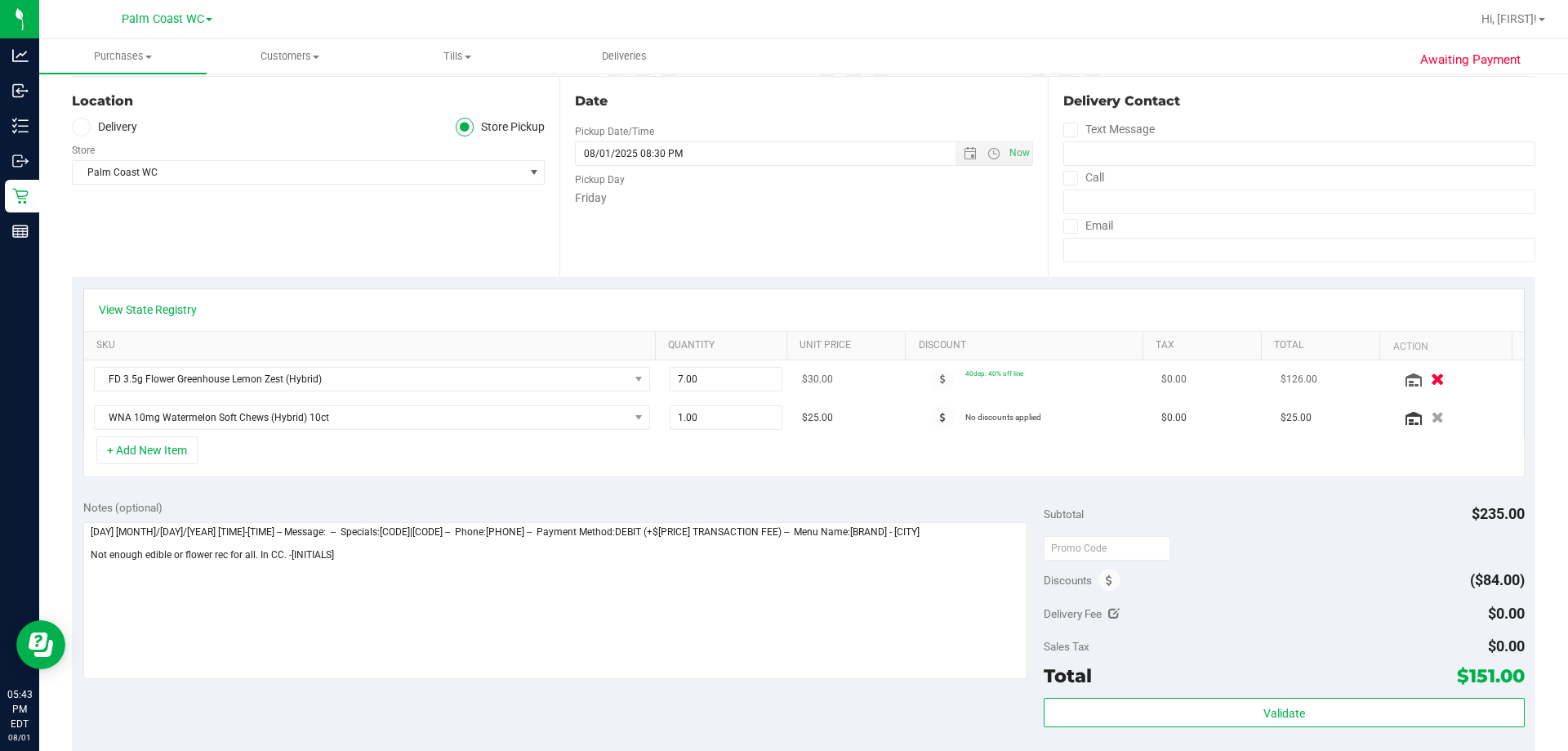 click at bounding box center (1437, 379) 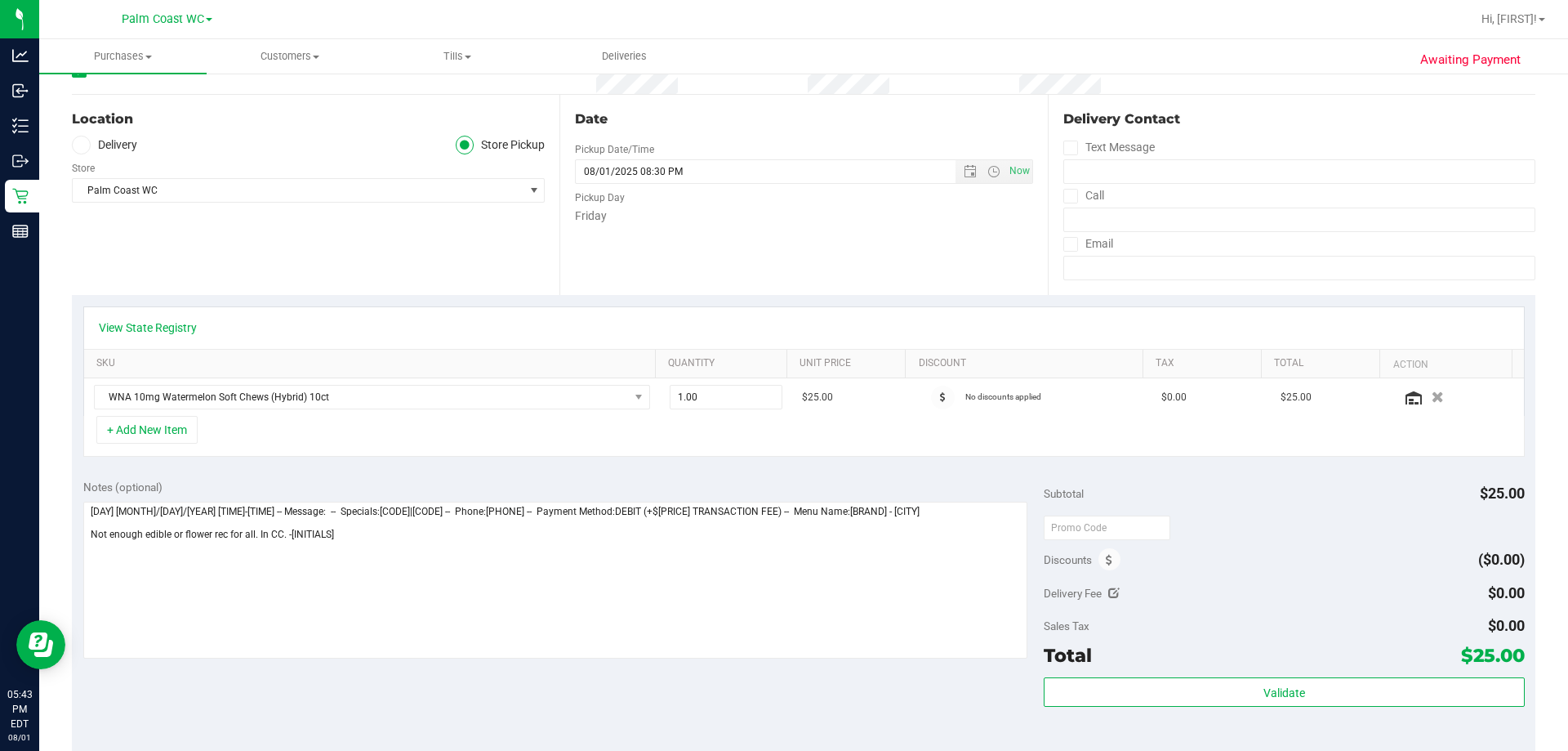 scroll, scrollTop: 0, scrollLeft: 0, axis: both 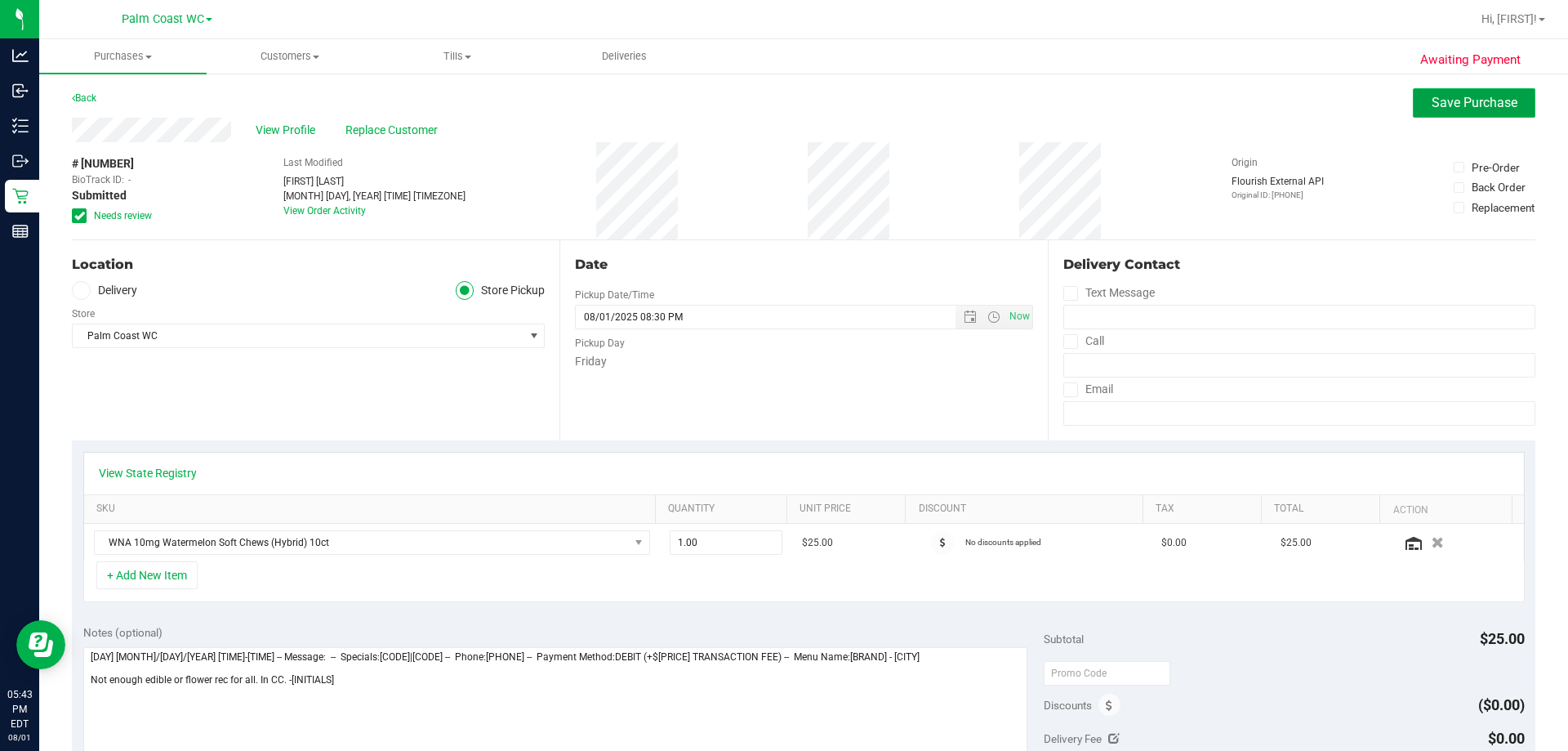 click on "Save Purchase" at bounding box center (1474, 102) 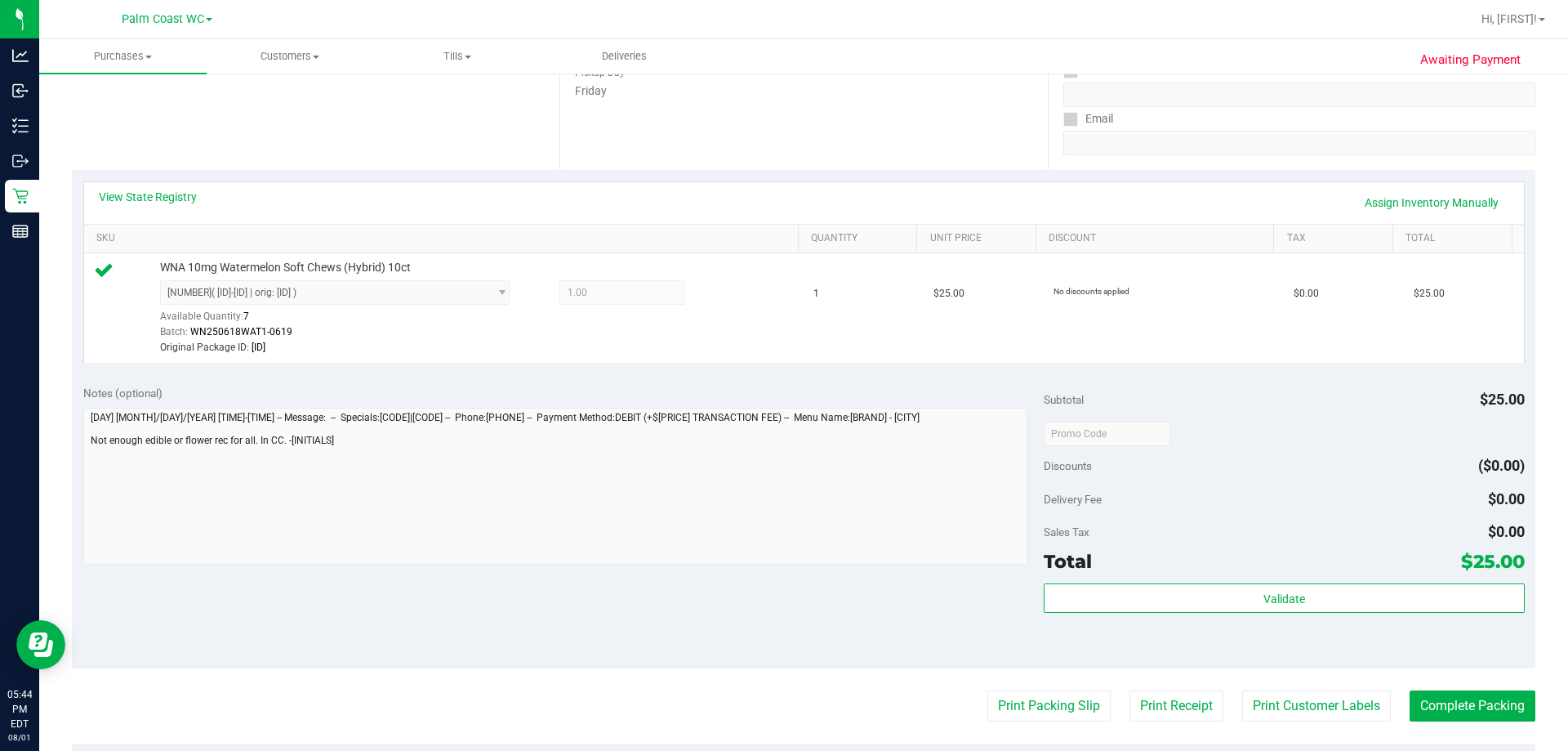 scroll, scrollTop: 245, scrollLeft: 0, axis: vertical 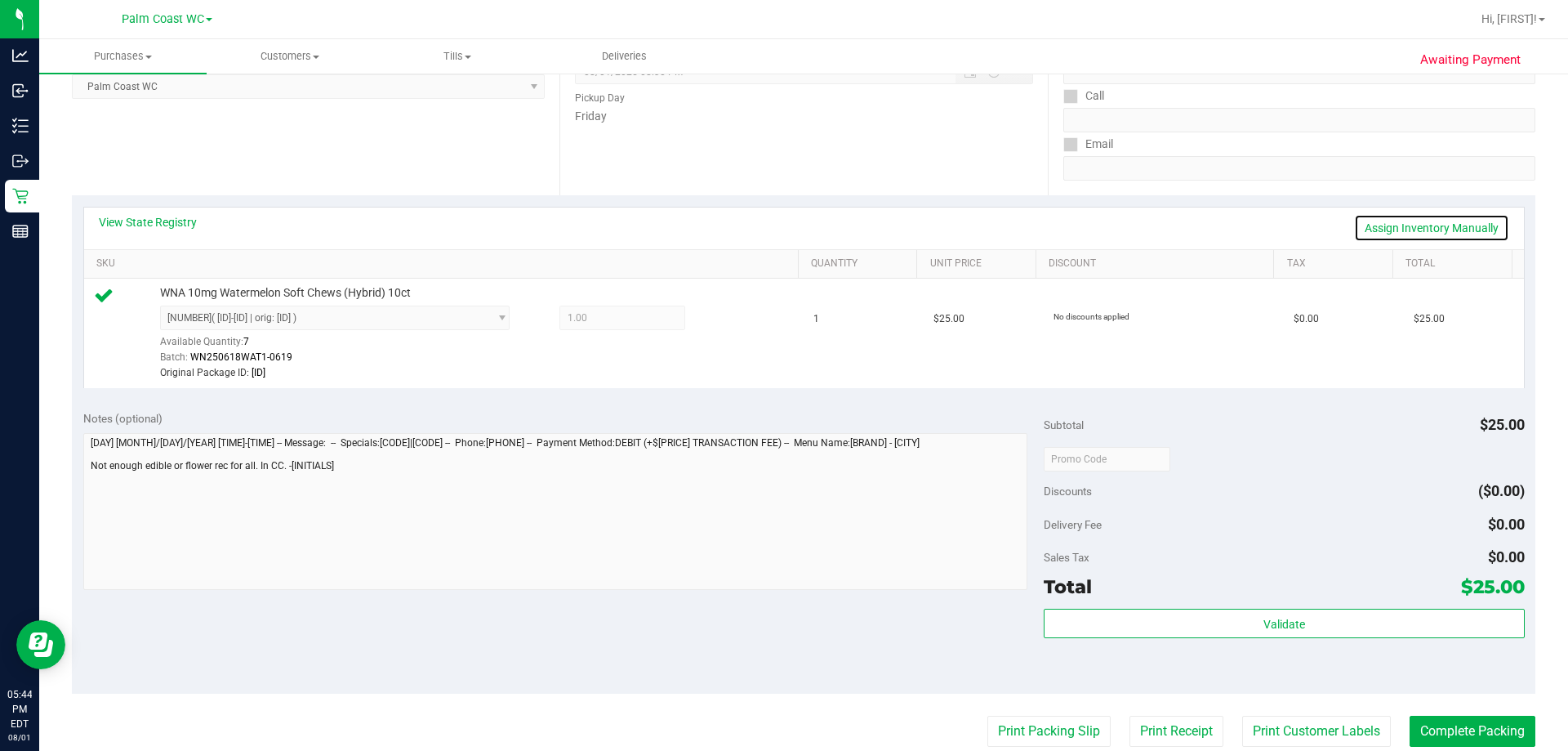 click on "Assign Inventory Manually" at bounding box center (1432, 228) 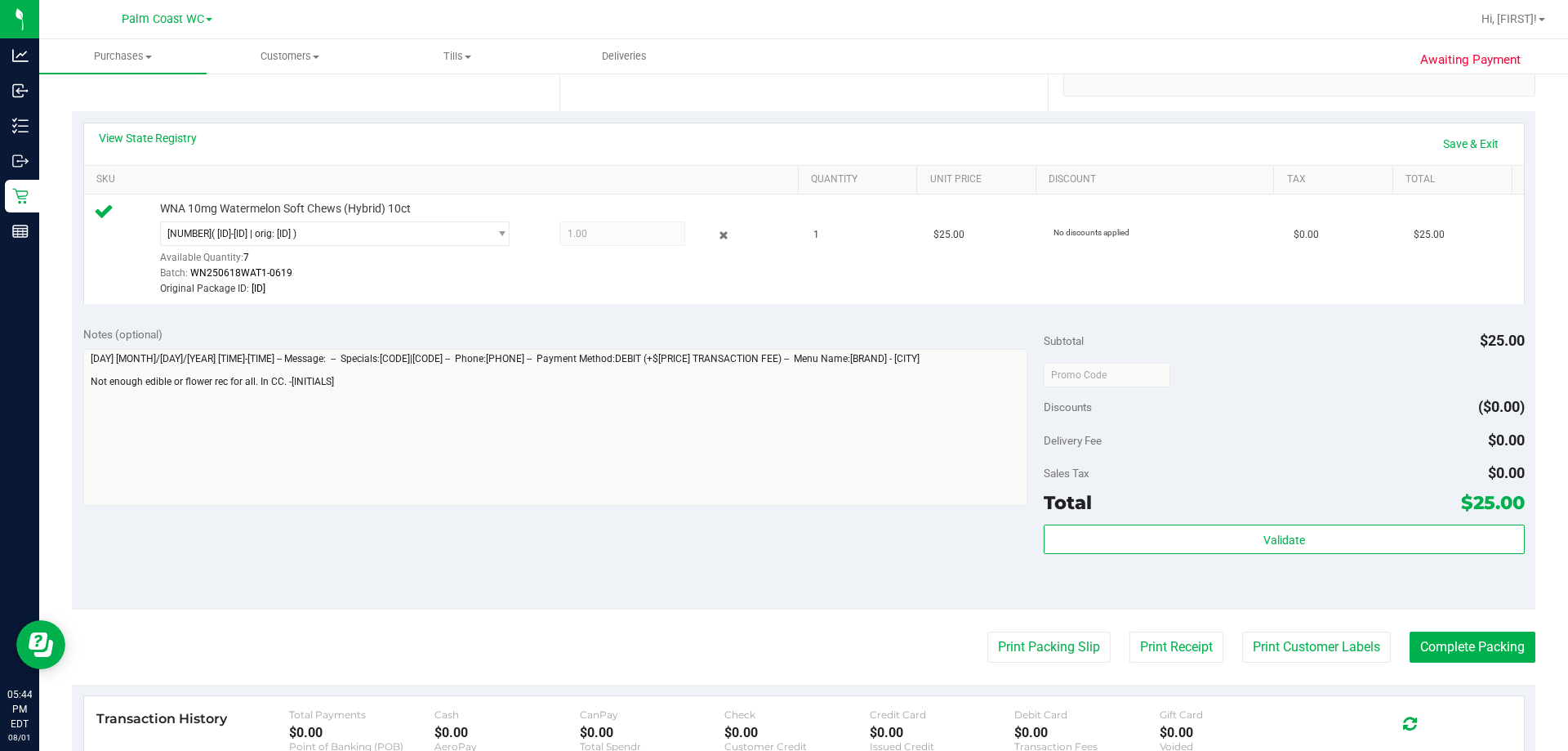 scroll, scrollTop: 163, scrollLeft: 0, axis: vertical 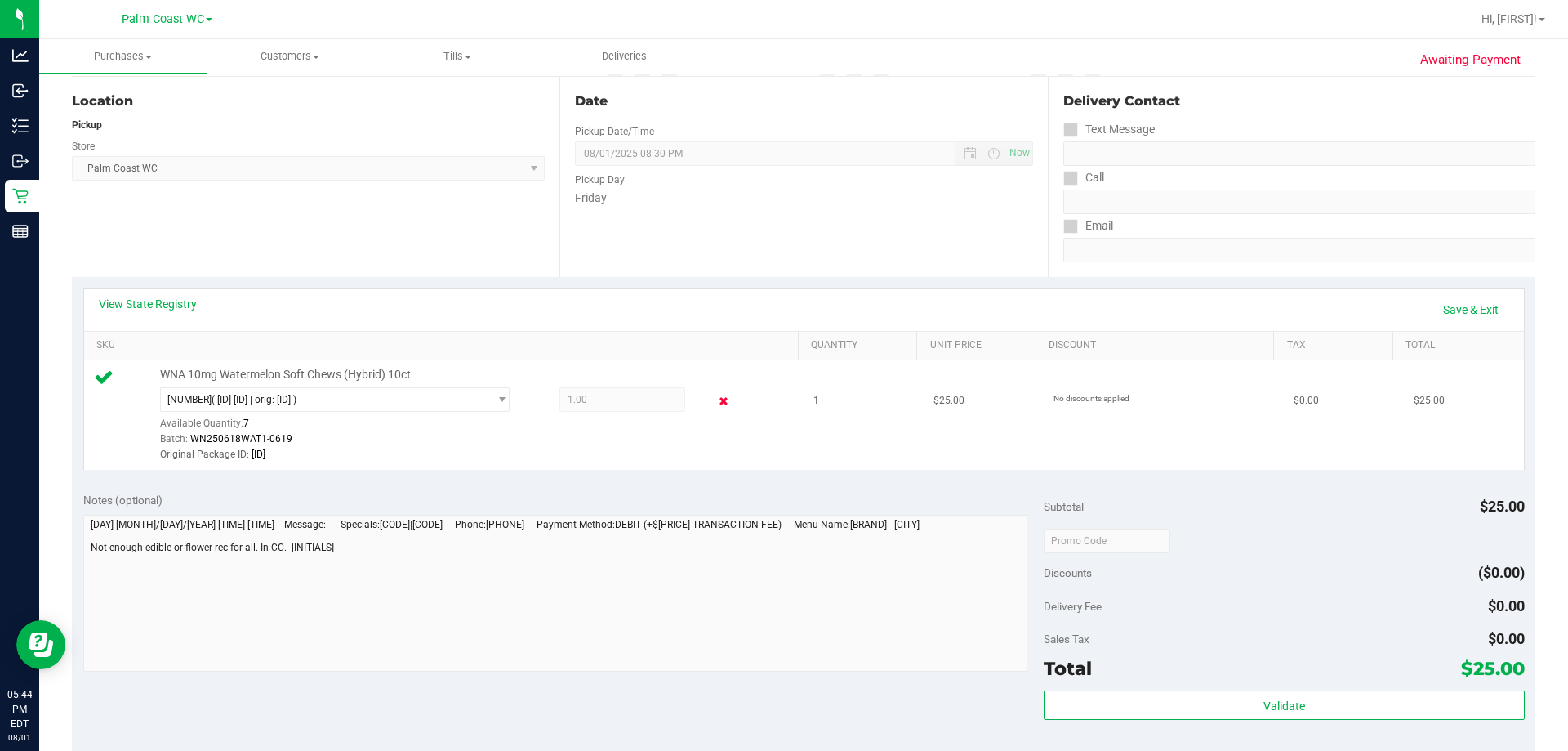 click at bounding box center [724, 401] 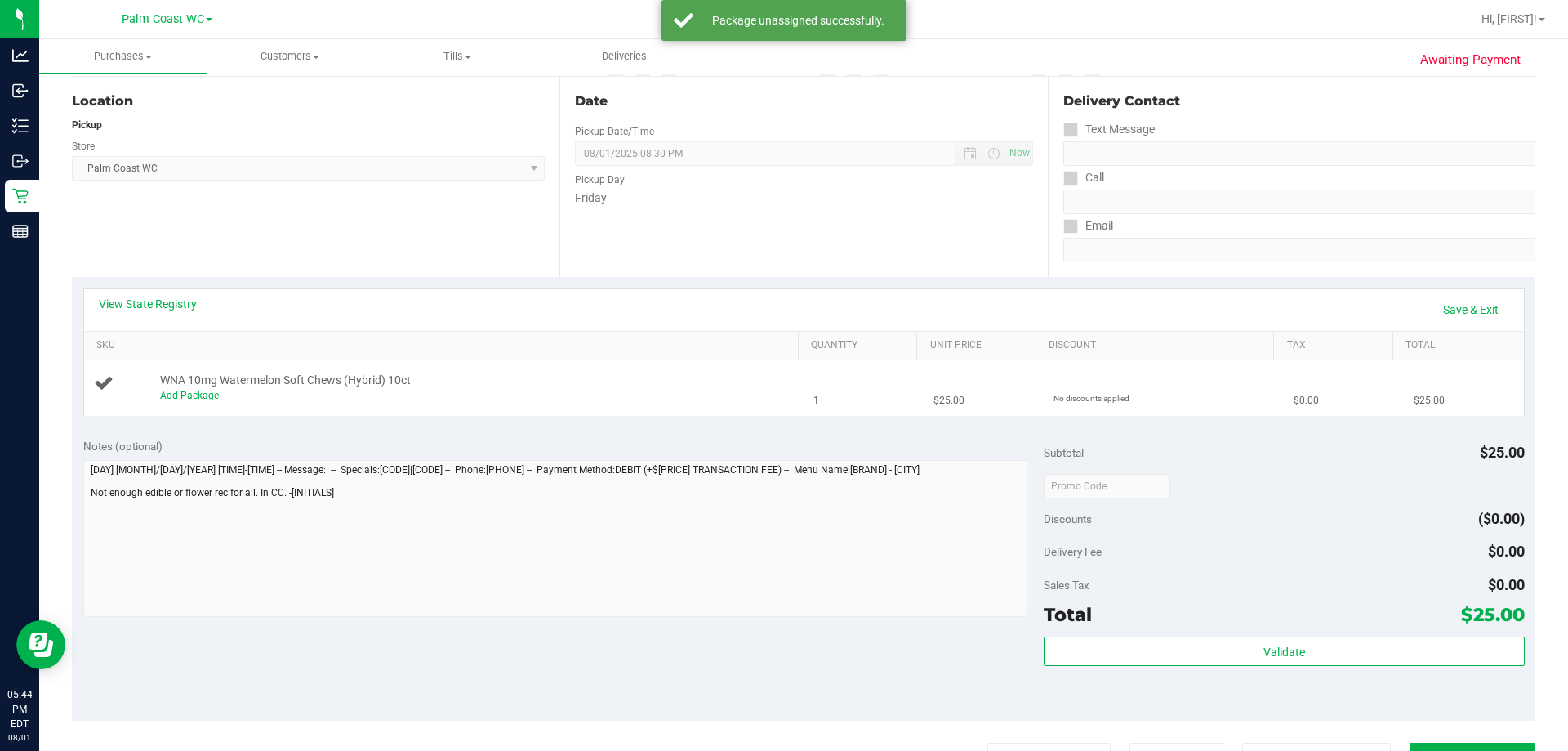 scroll, scrollTop: 0, scrollLeft: 0, axis: both 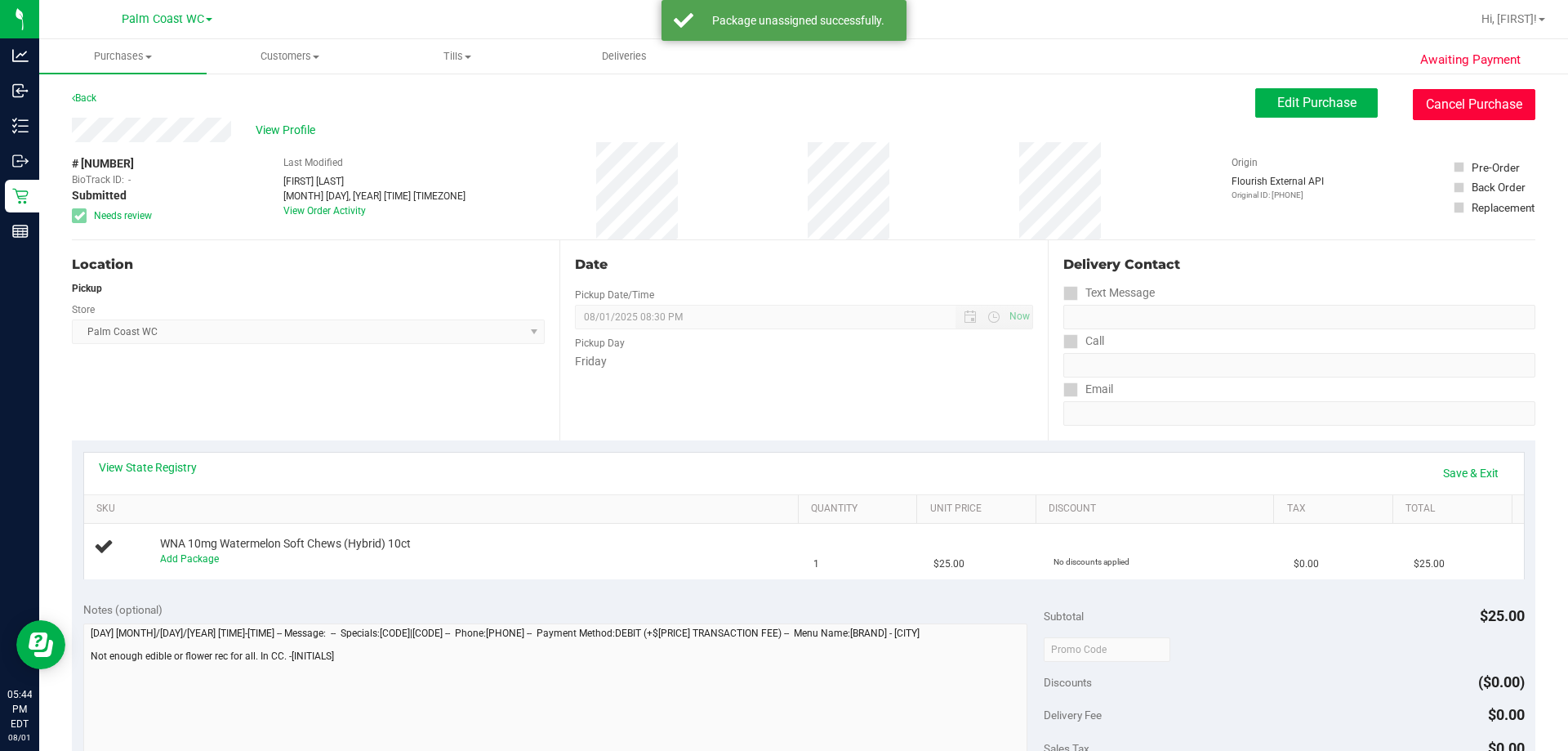 click on "Cancel Purchase" at bounding box center [1474, 105] 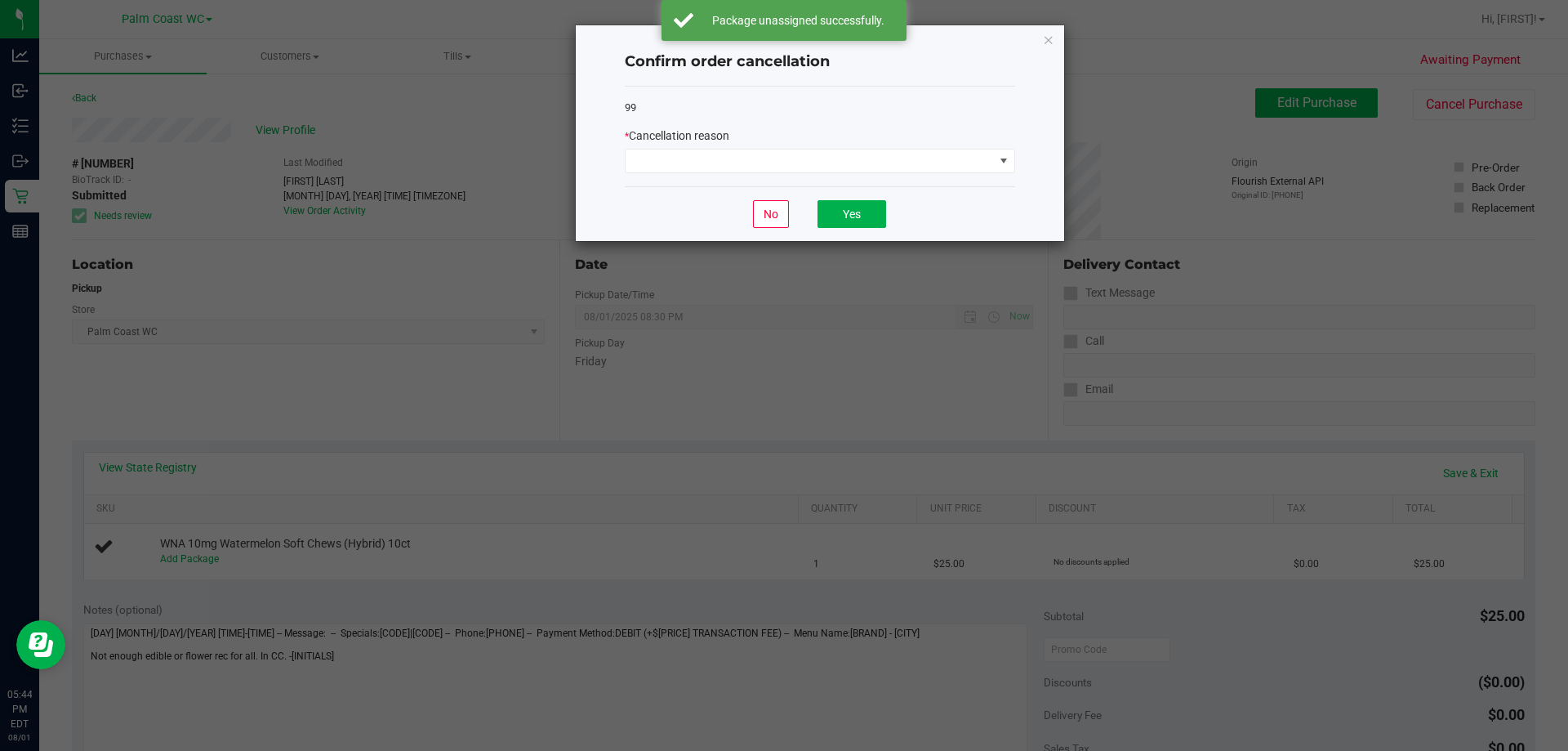 click on "*   Cancellation reason" 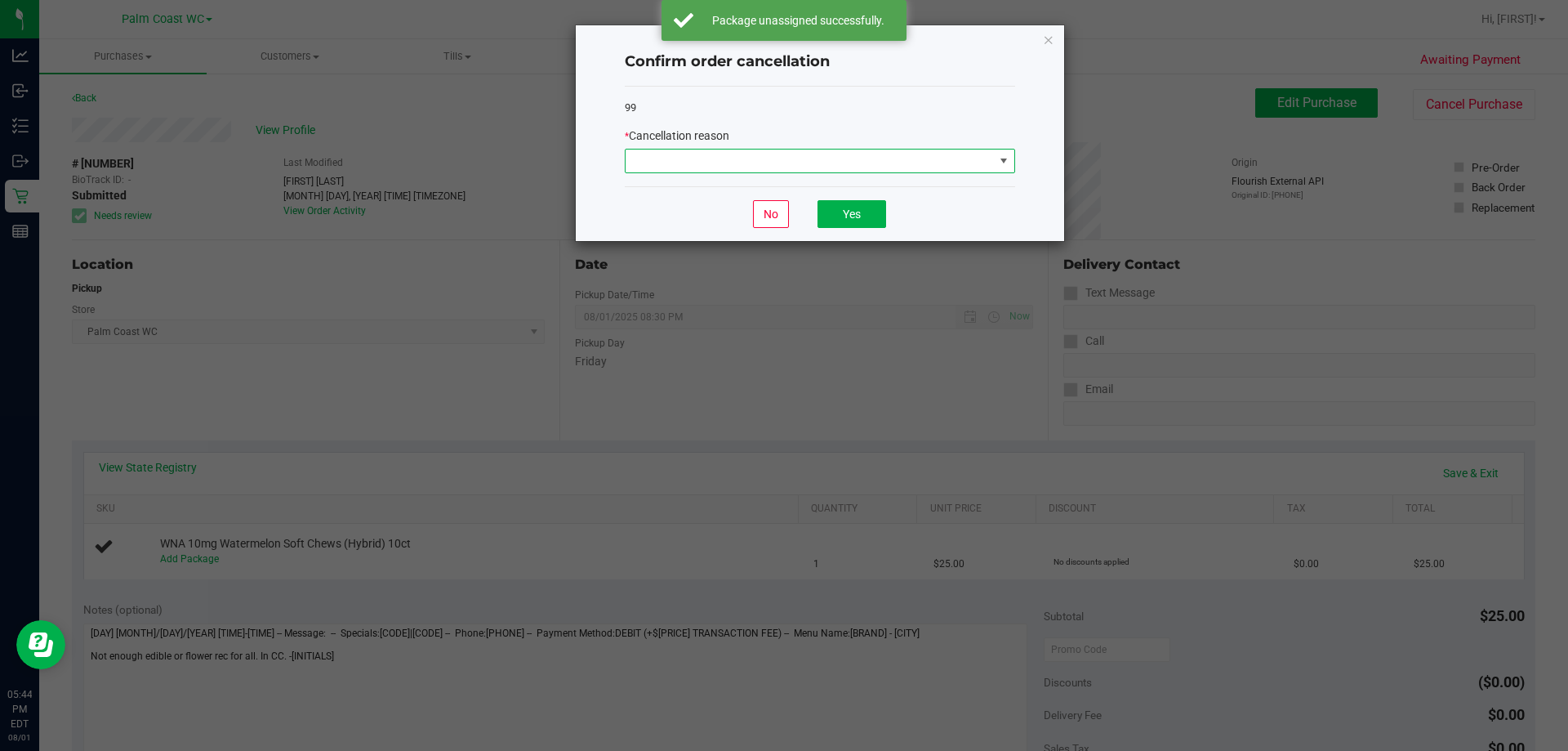 click at bounding box center (809, 161) 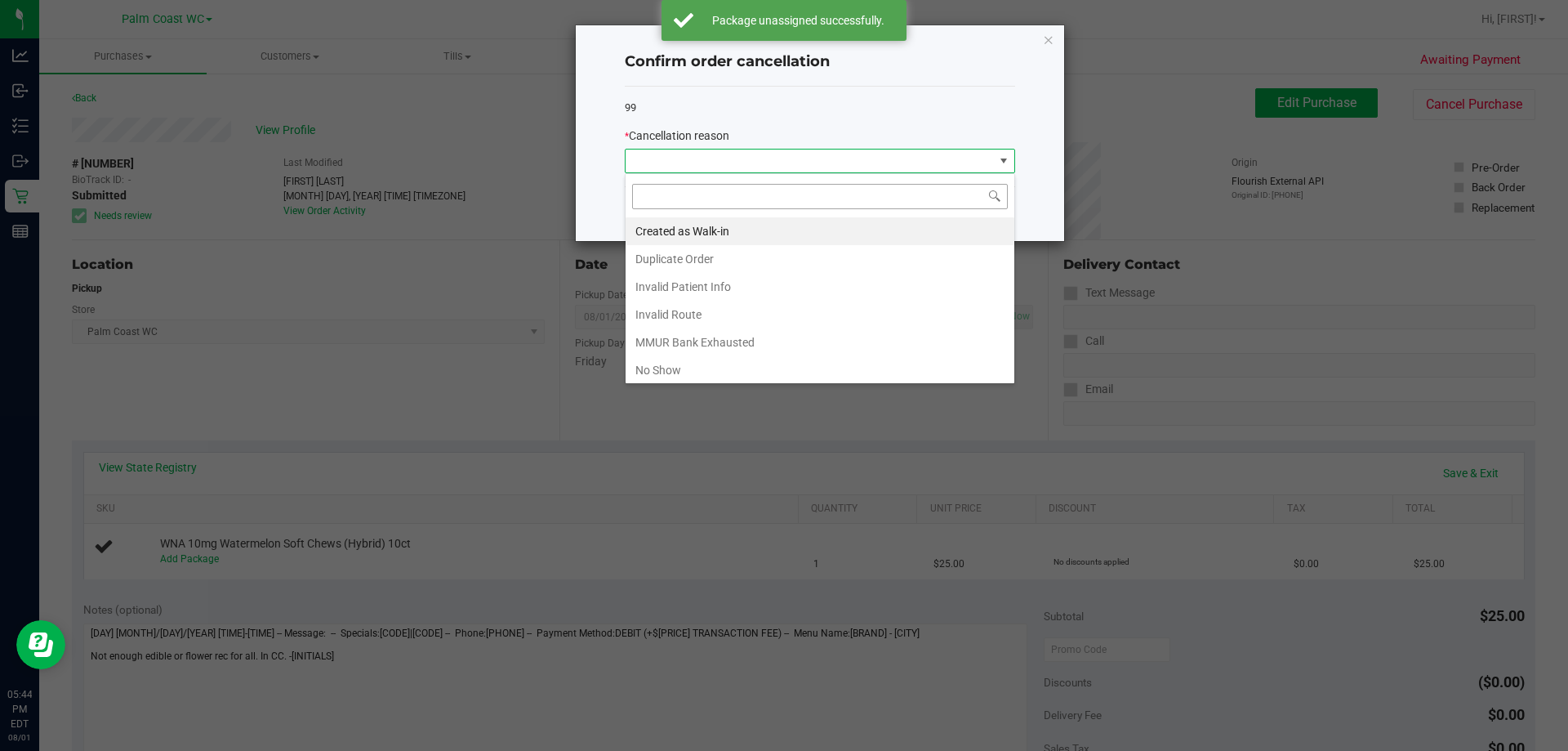 scroll, scrollTop: 81695, scrollLeft: 81276, axis: both 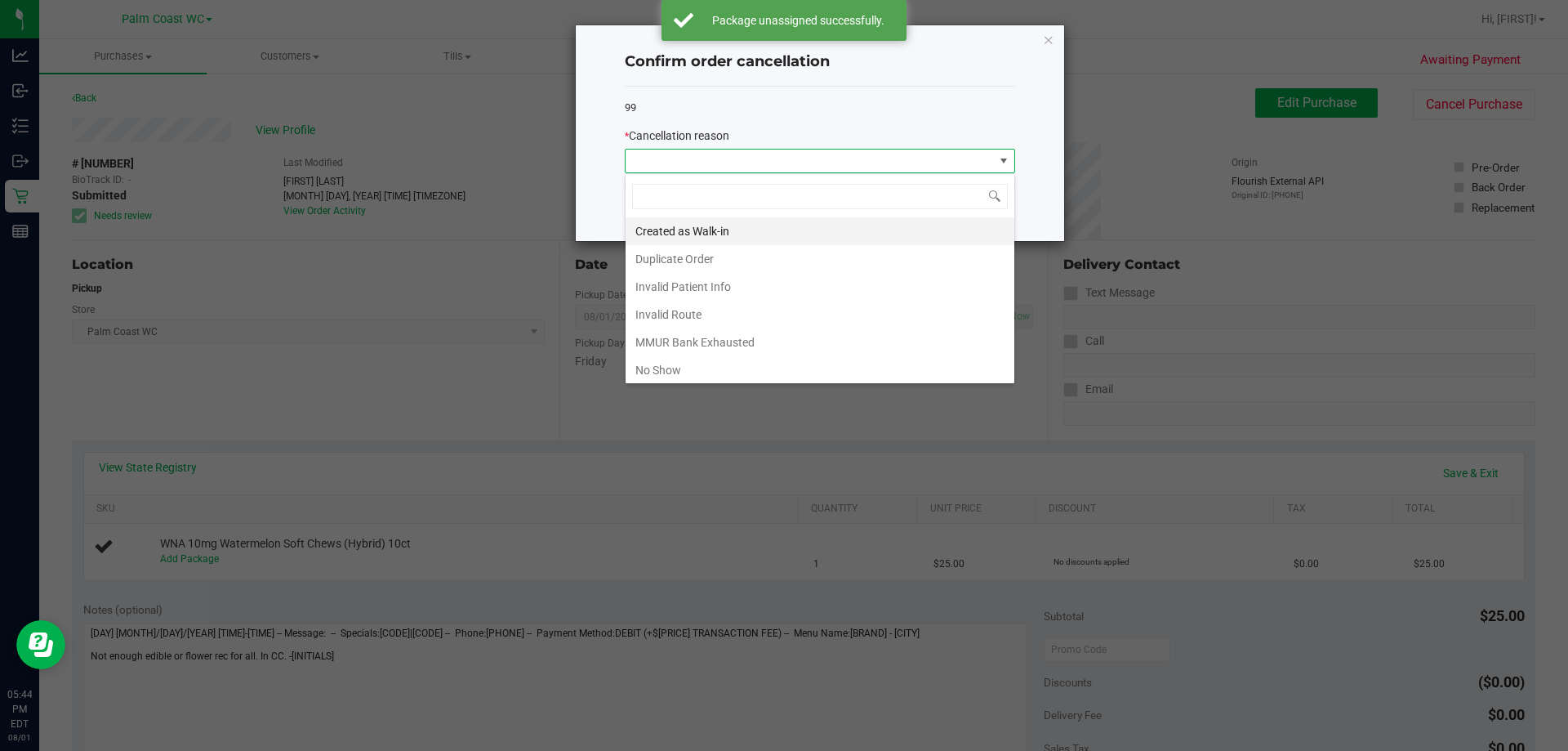 click on "Created as Walk-in" at bounding box center (820, 231) 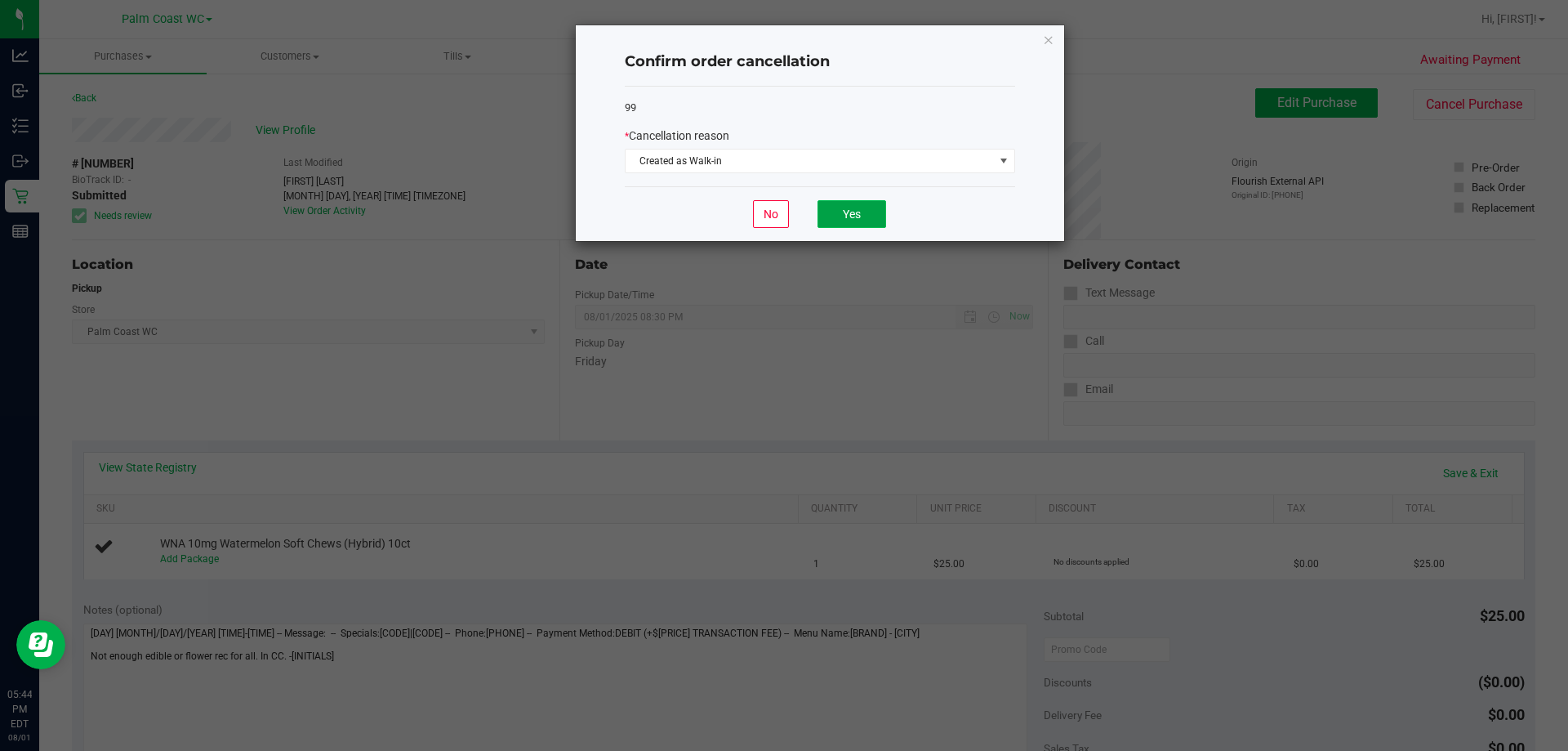 click on "Yes" 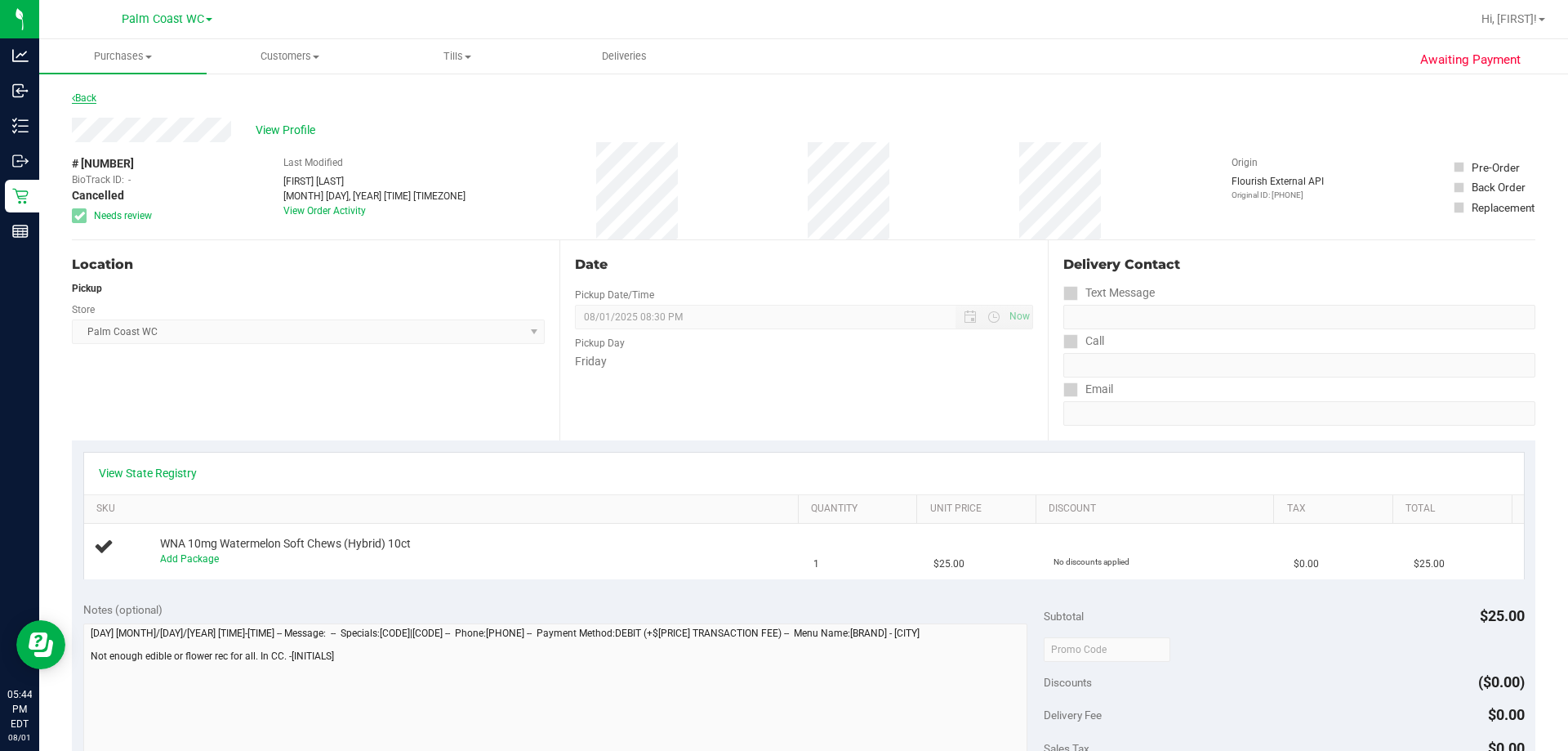 click on "Back" at bounding box center [84, 98] 